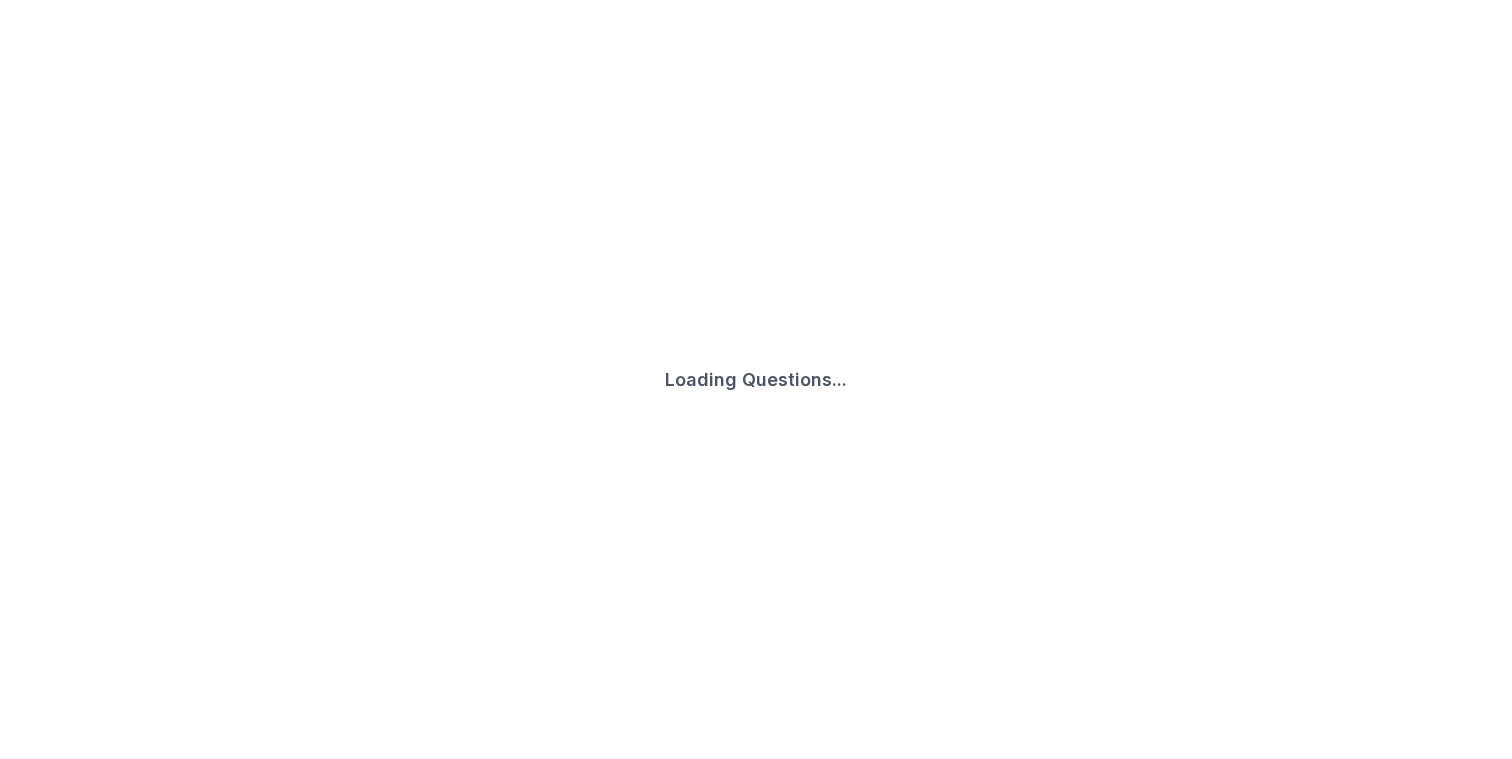 scroll, scrollTop: 0, scrollLeft: 0, axis: both 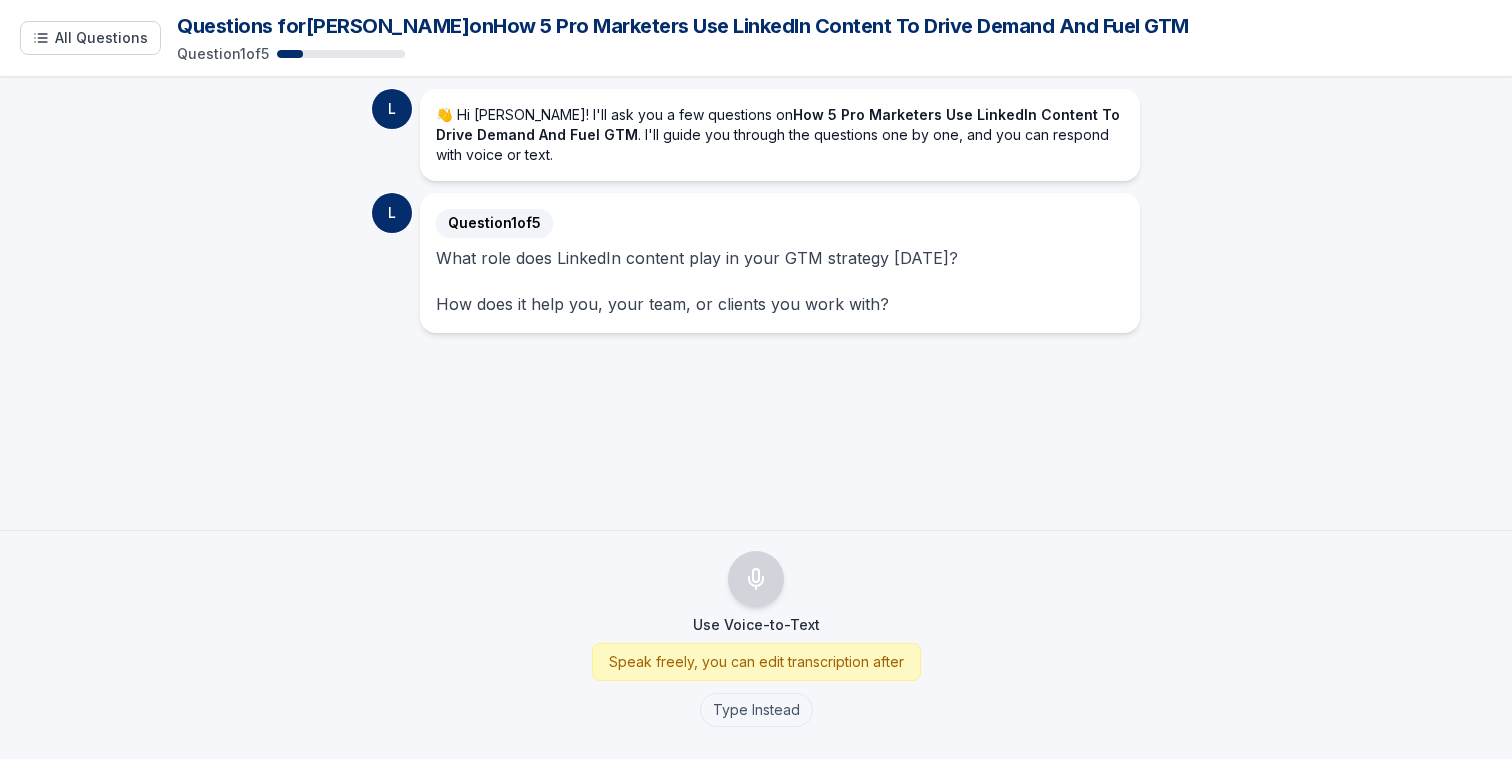 click on "What role does LinkedIn content play in your GTM strategy [DATE]? How does it help you, your team, or clients you work with?" at bounding box center (780, 281) 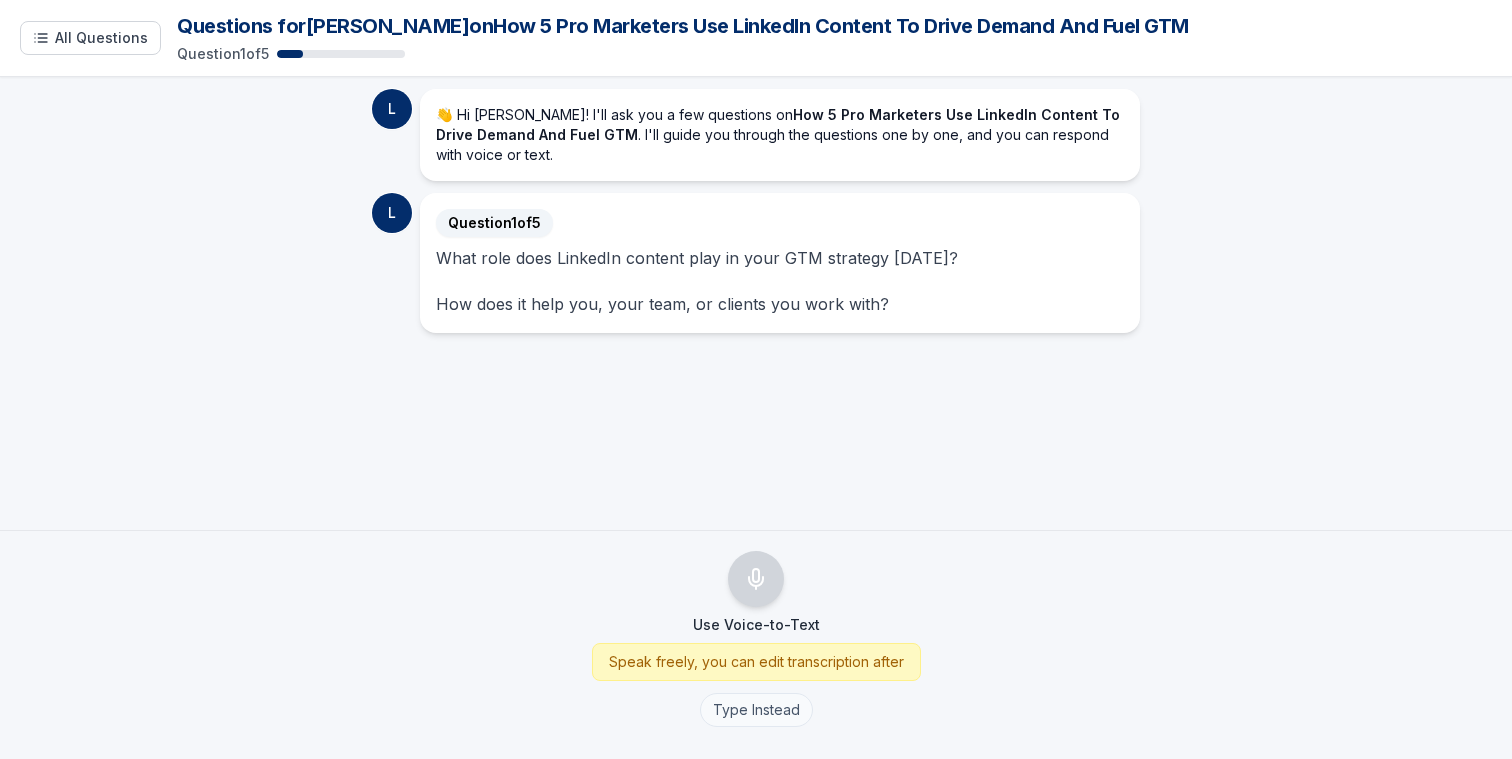 click on "Type Instead" at bounding box center [756, 710] 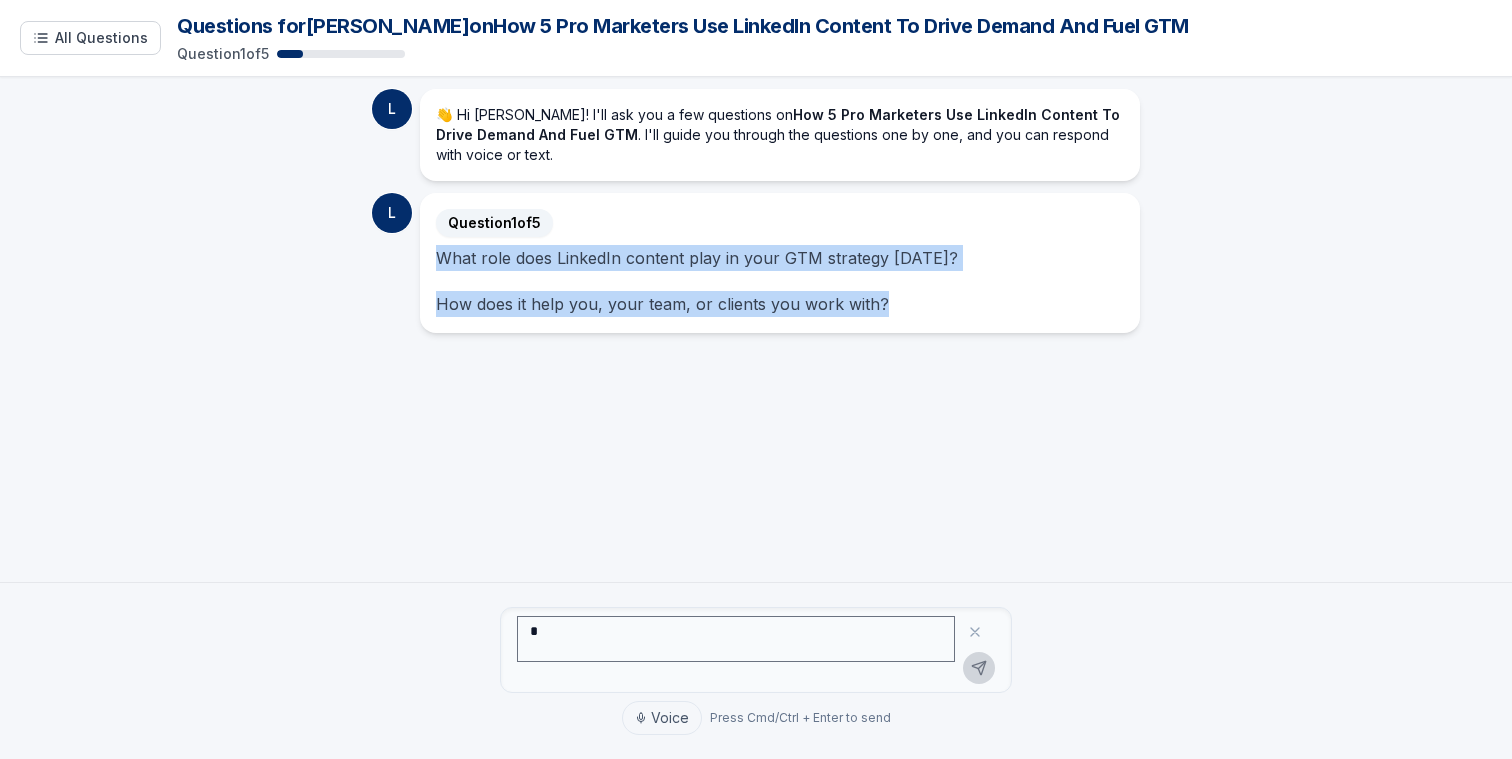 drag, startPoint x: 437, startPoint y: 257, endPoint x: 988, endPoint y: 313, distance: 553.83844 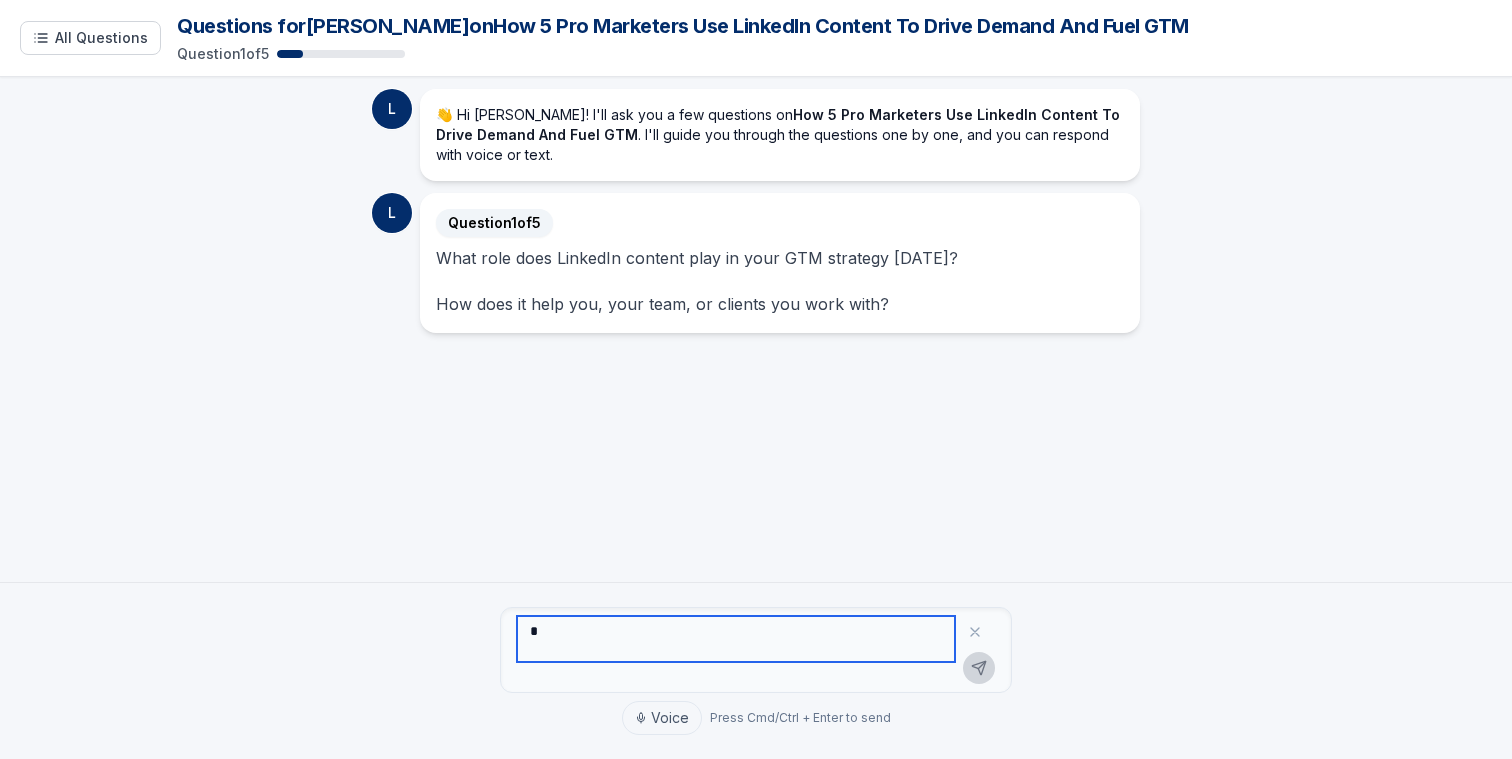 click at bounding box center (736, 639) 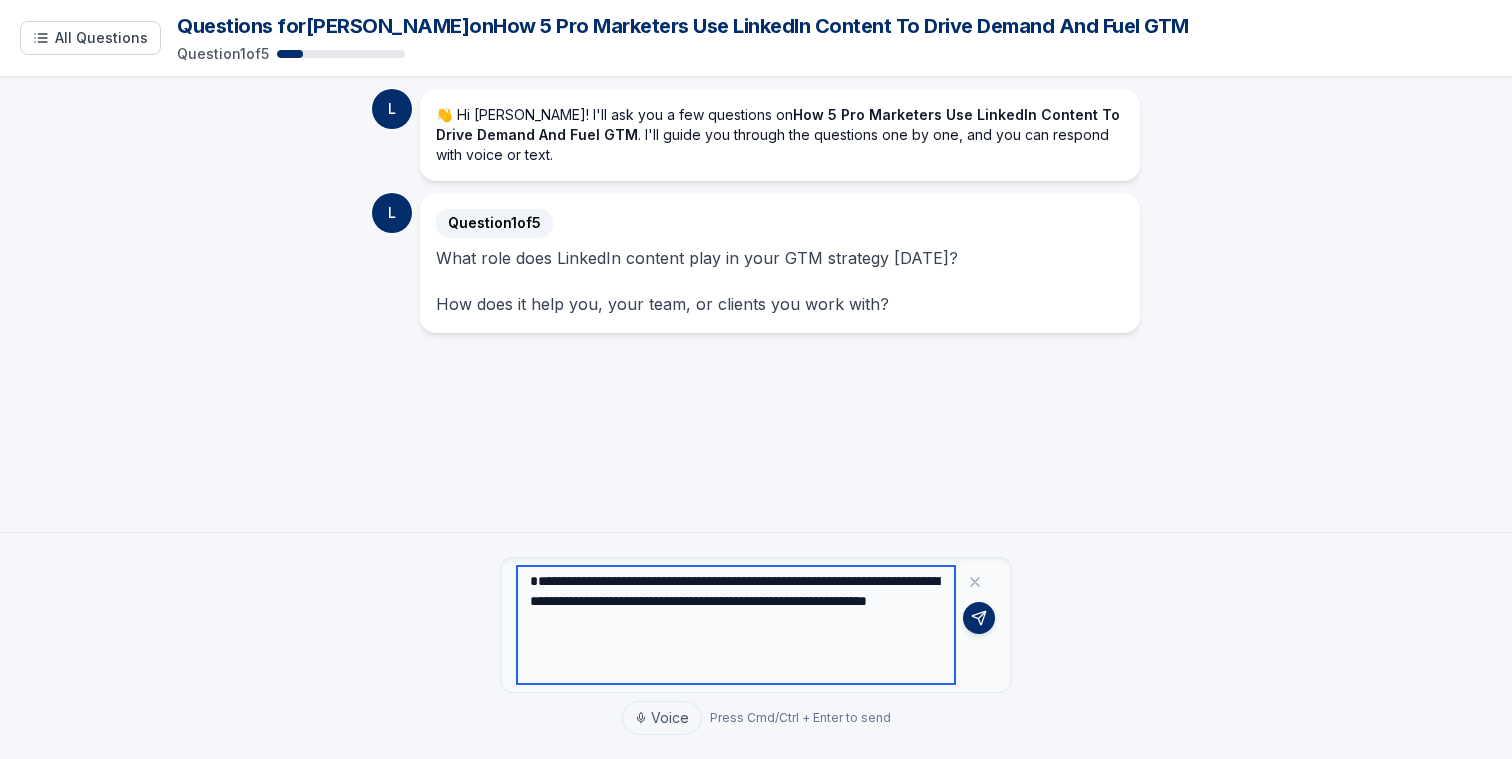 click on "**********" at bounding box center [736, 625] 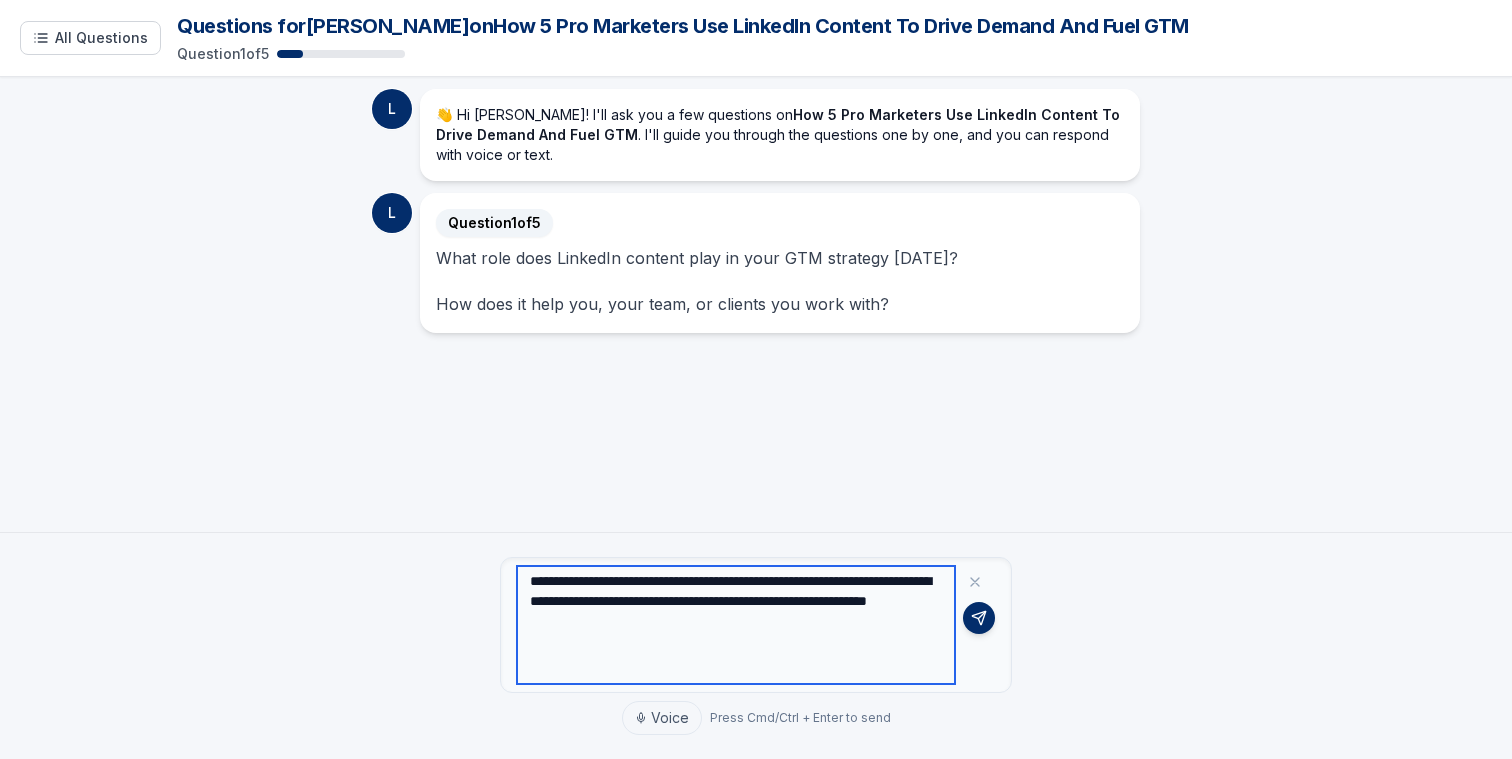click on "**********" at bounding box center [736, 625] 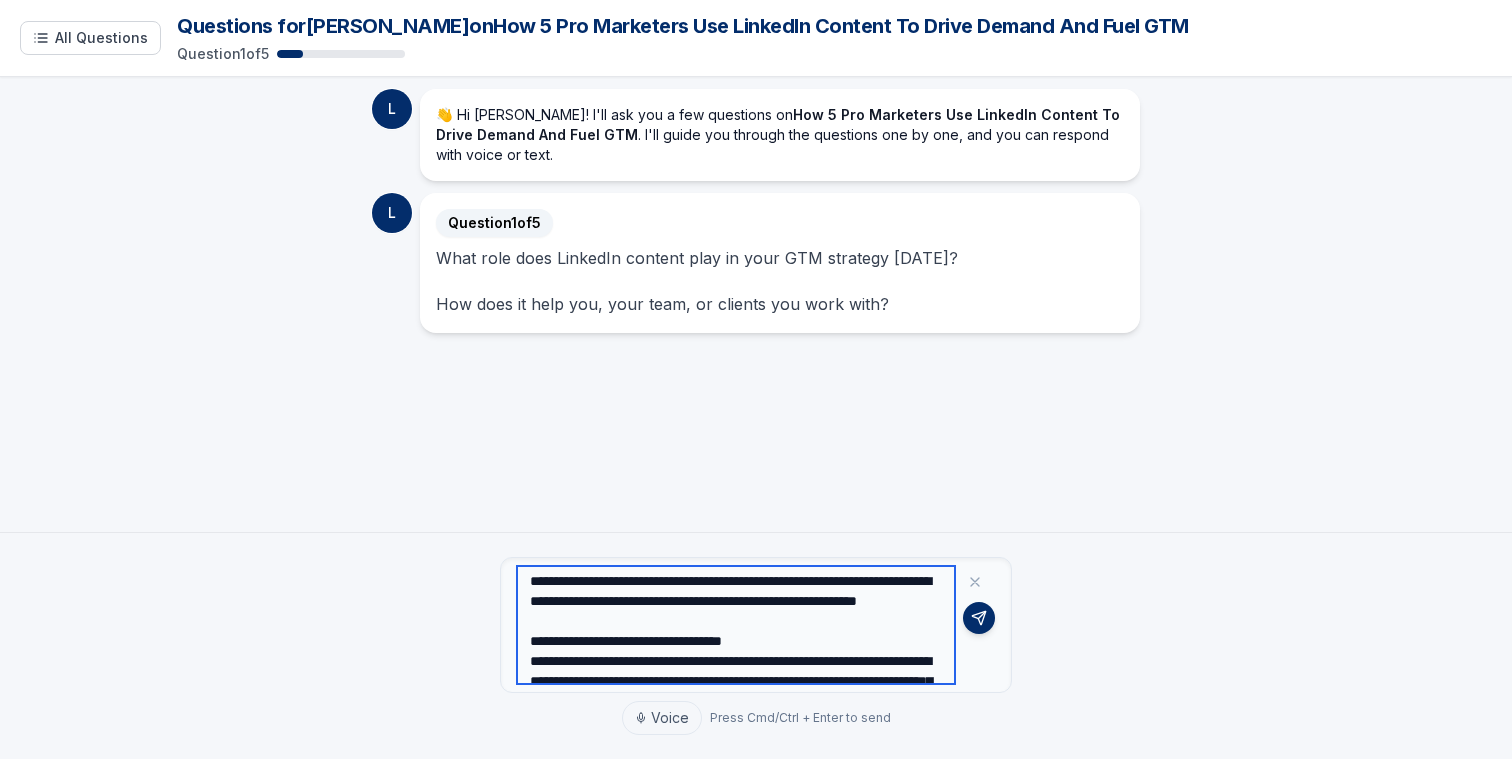 scroll, scrollTop: 54, scrollLeft: 0, axis: vertical 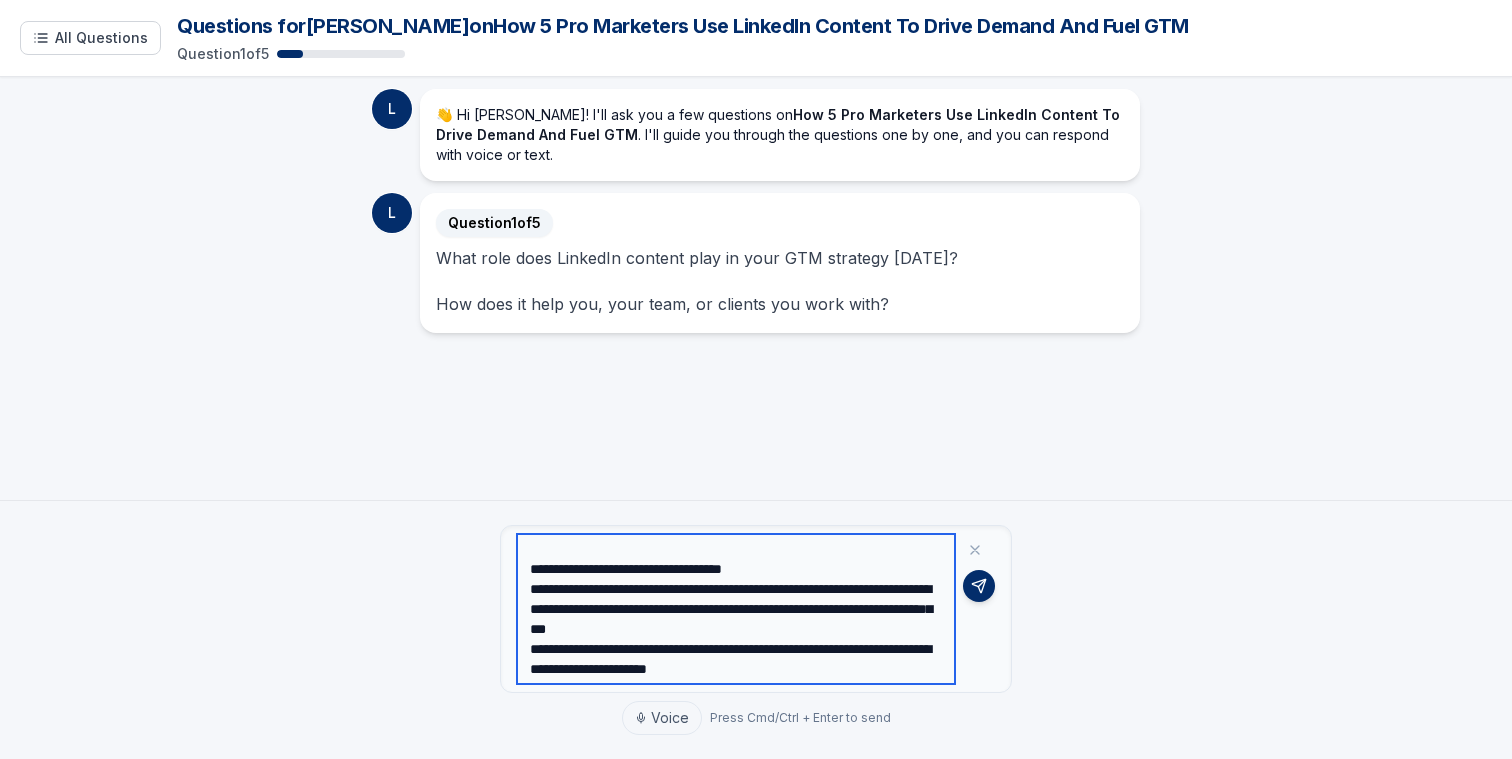 click on "**********" at bounding box center [736, 609] 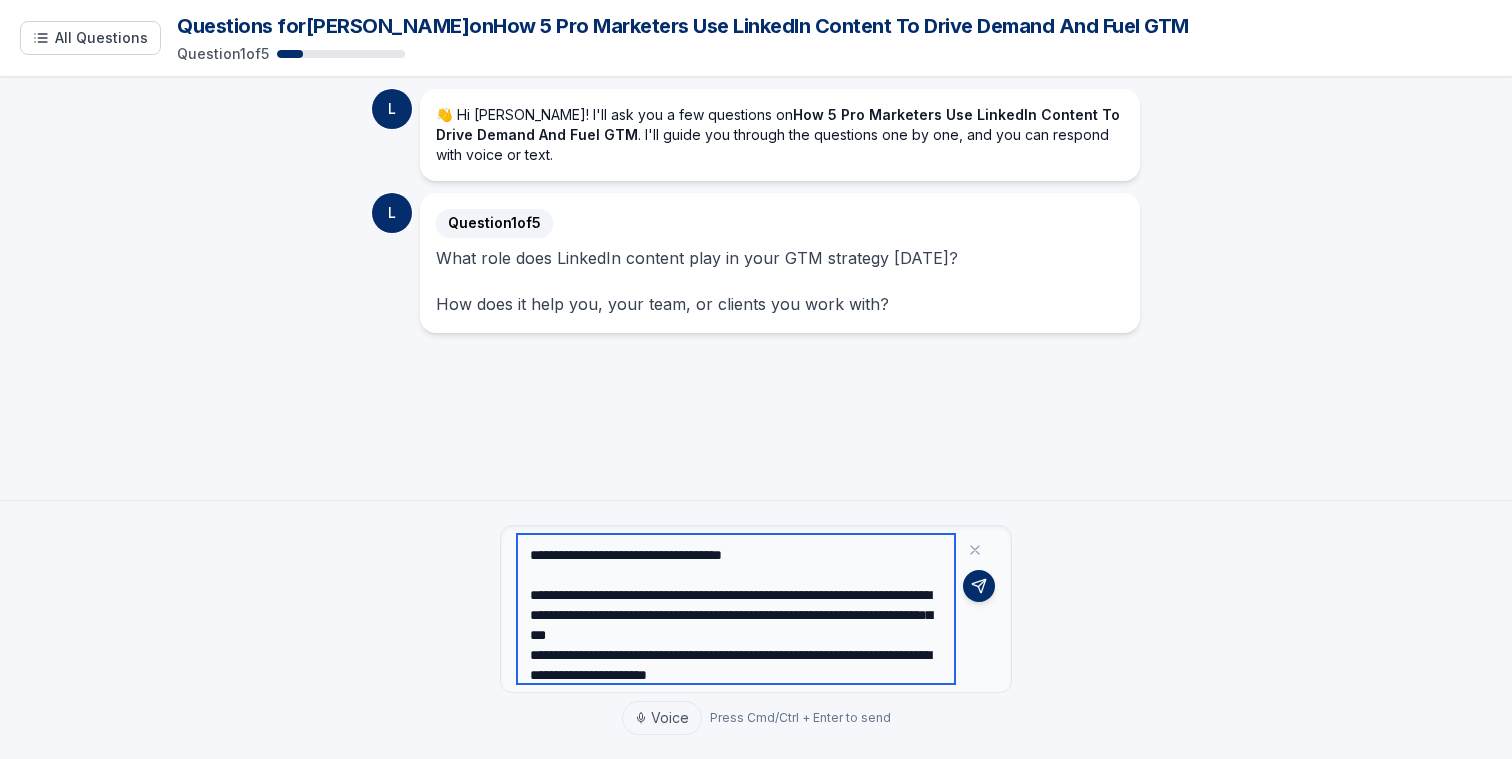 click on "**********" at bounding box center [736, 609] 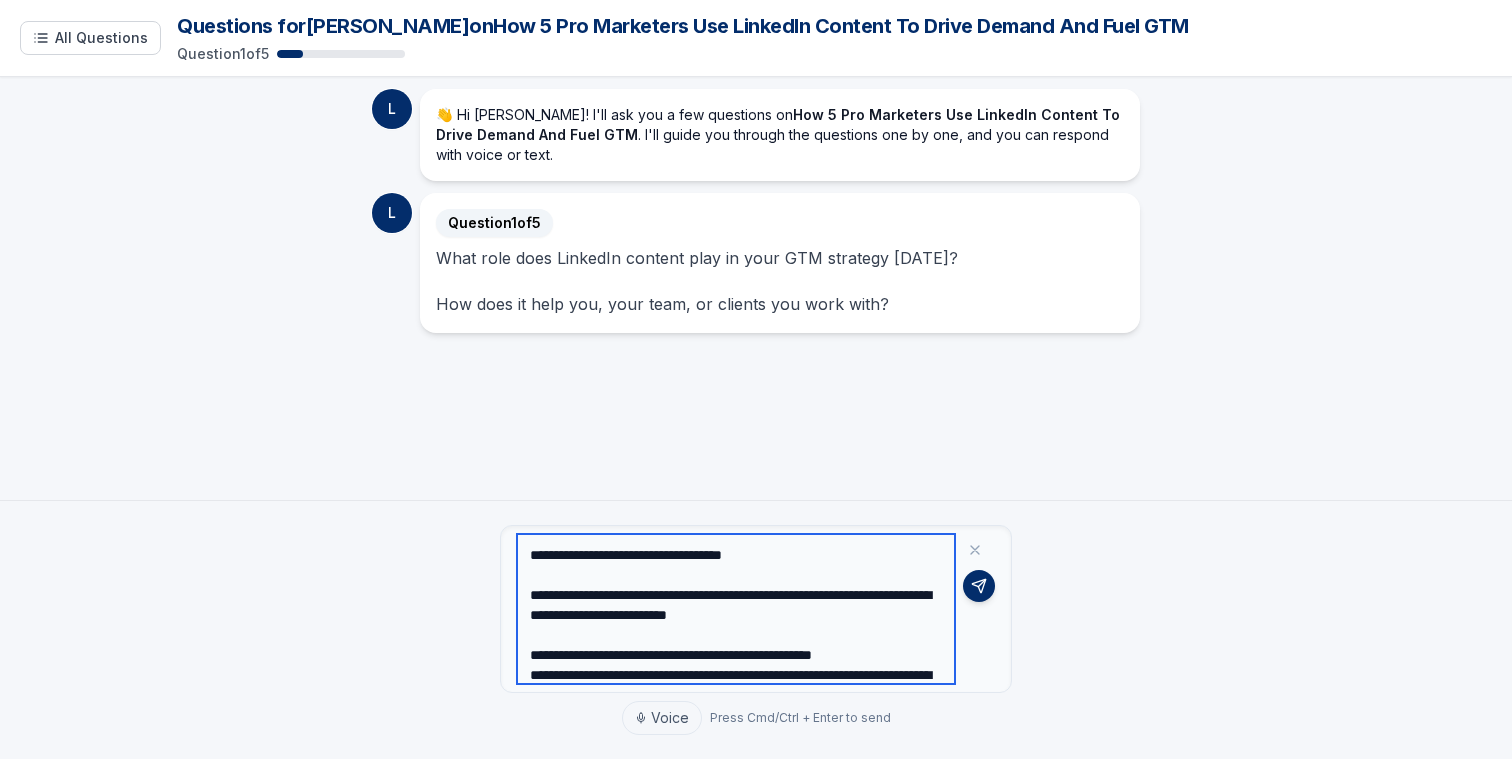 scroll, scrollTop: 100, scrollLeft: 0, axis: vertical 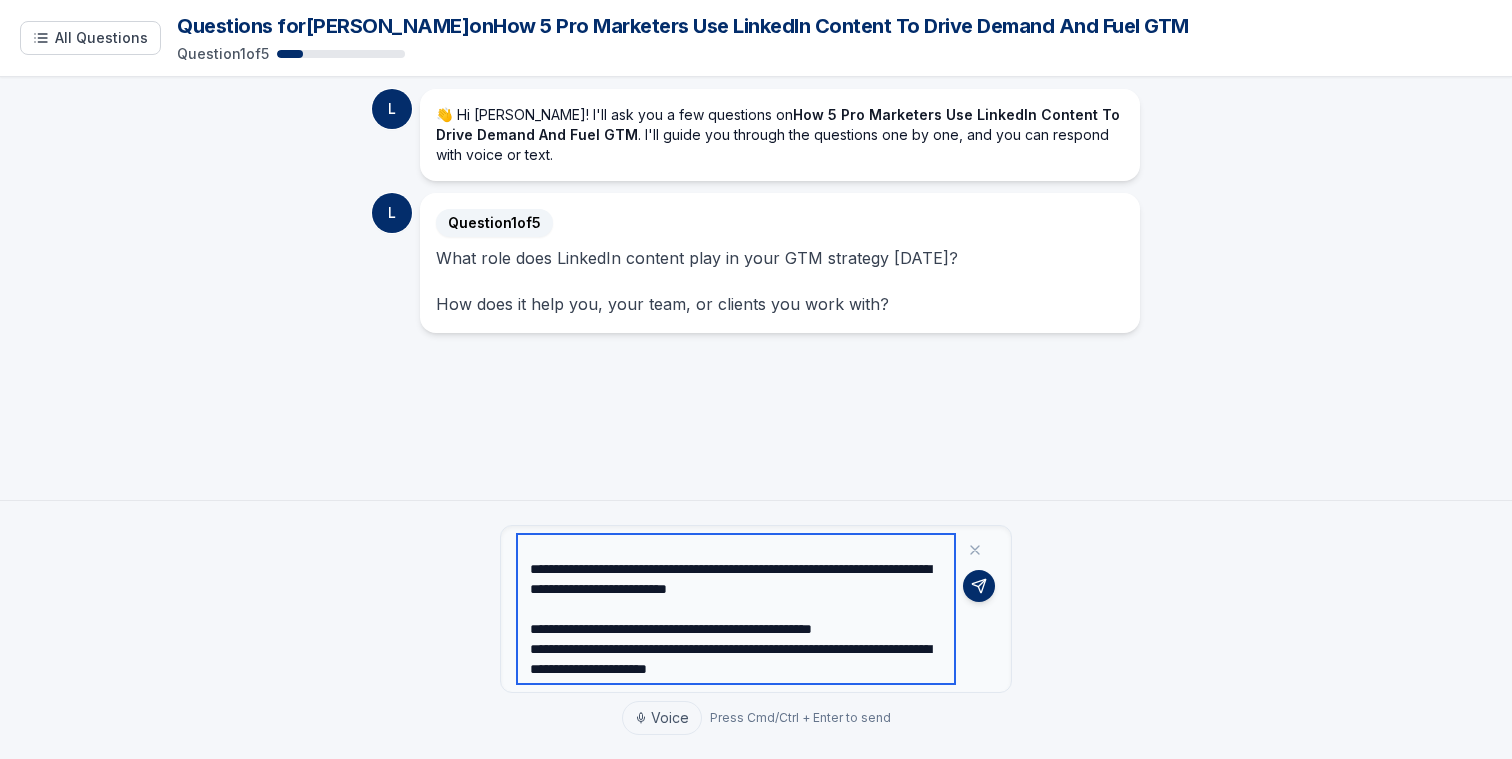 click on "**********" at bounding box center (736, 609) 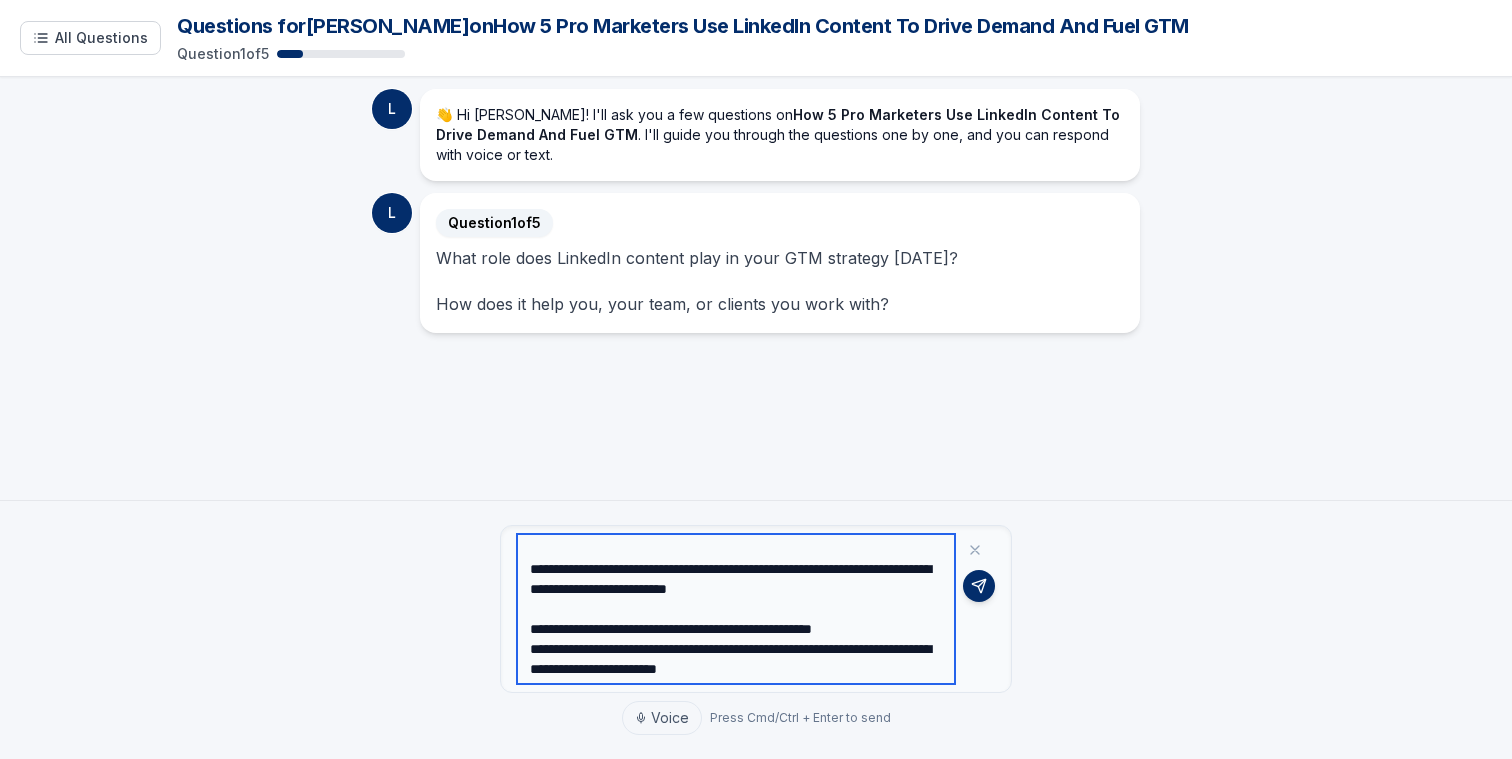 scroll, scrollTop: 134, scrollLeft: 0, axis: vertical 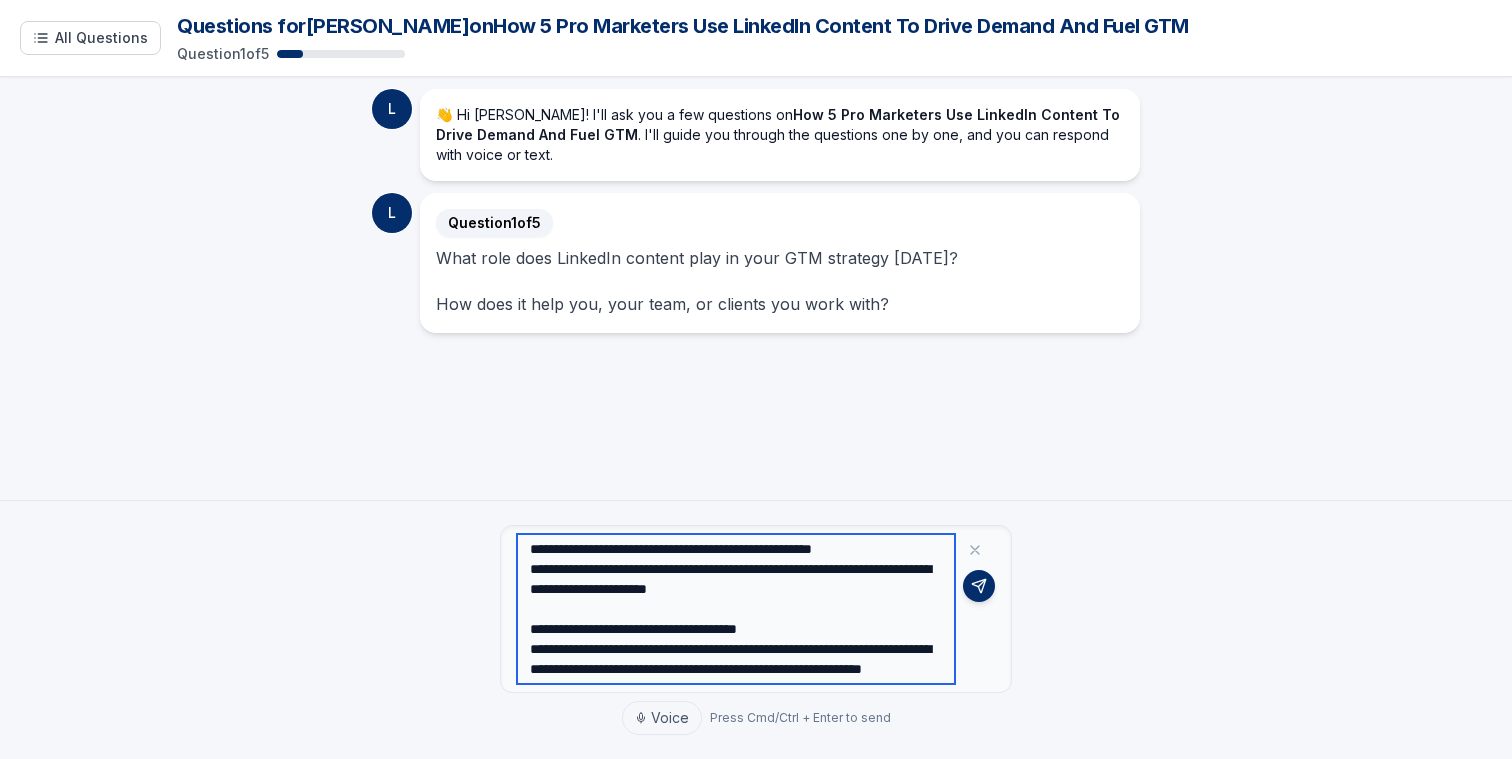 click on "**********" at bounding box center (736, 609) 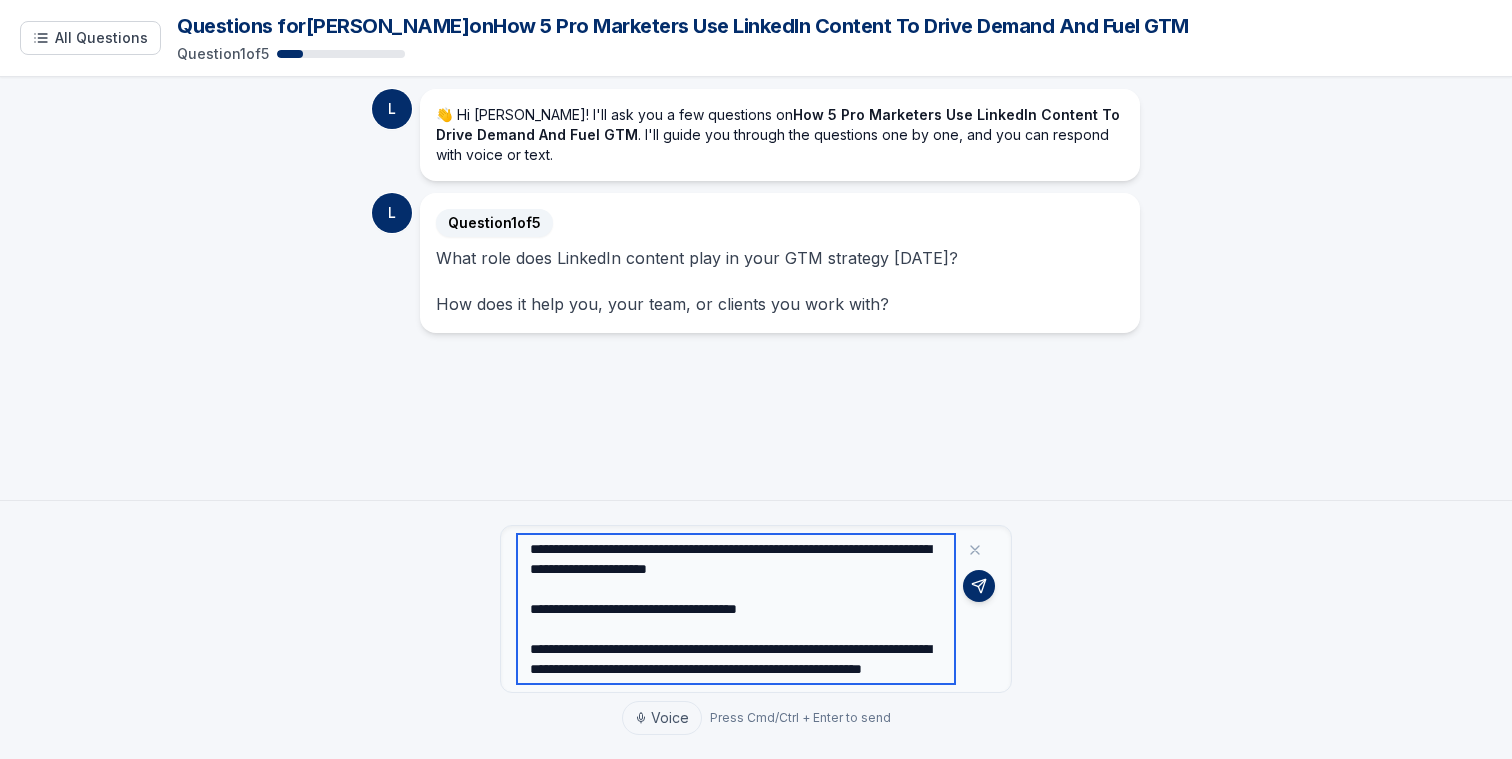 scroll, scrollTop: 220, scrollLeft: 0, axis: vertical 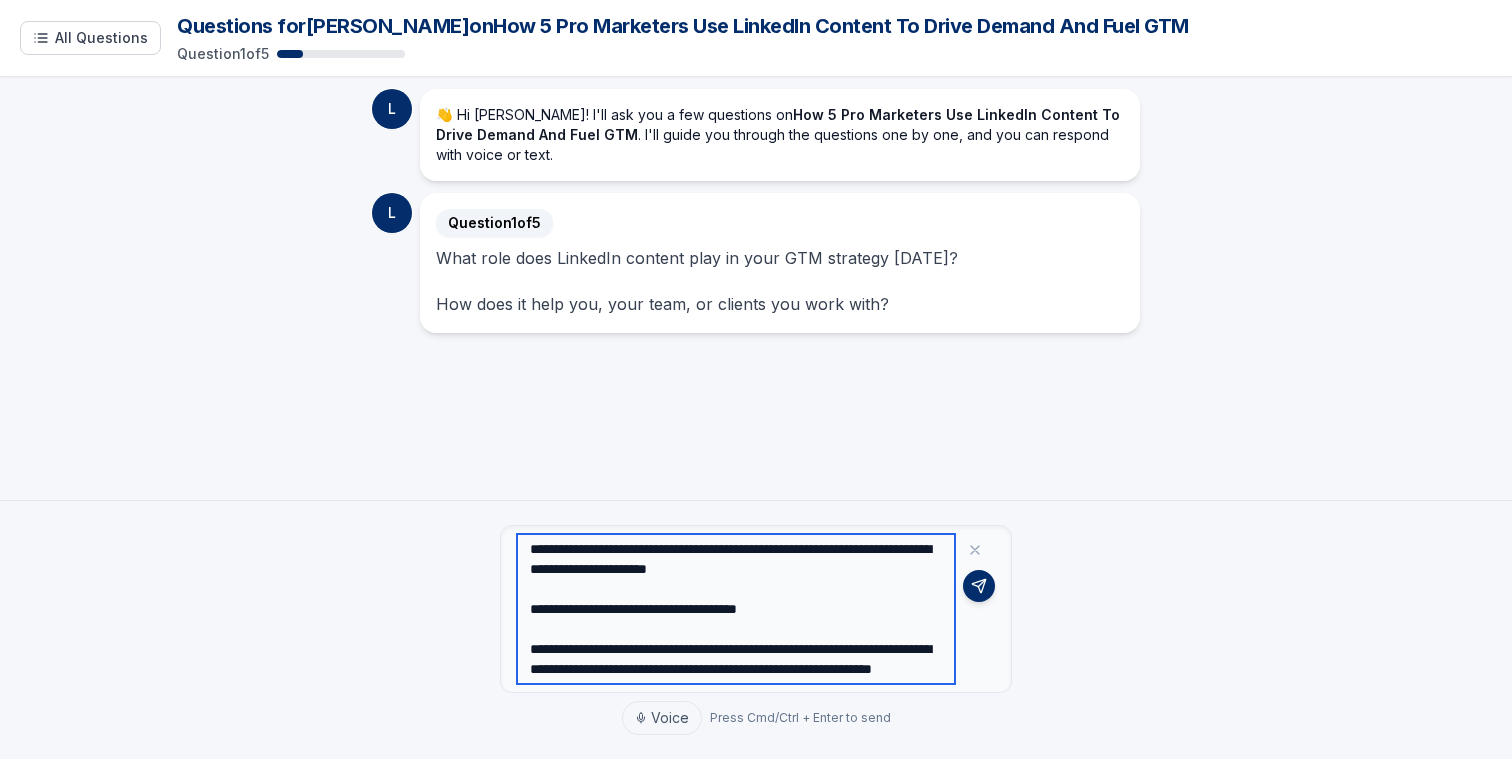 click on "**********" at bounding box center (736, 609) 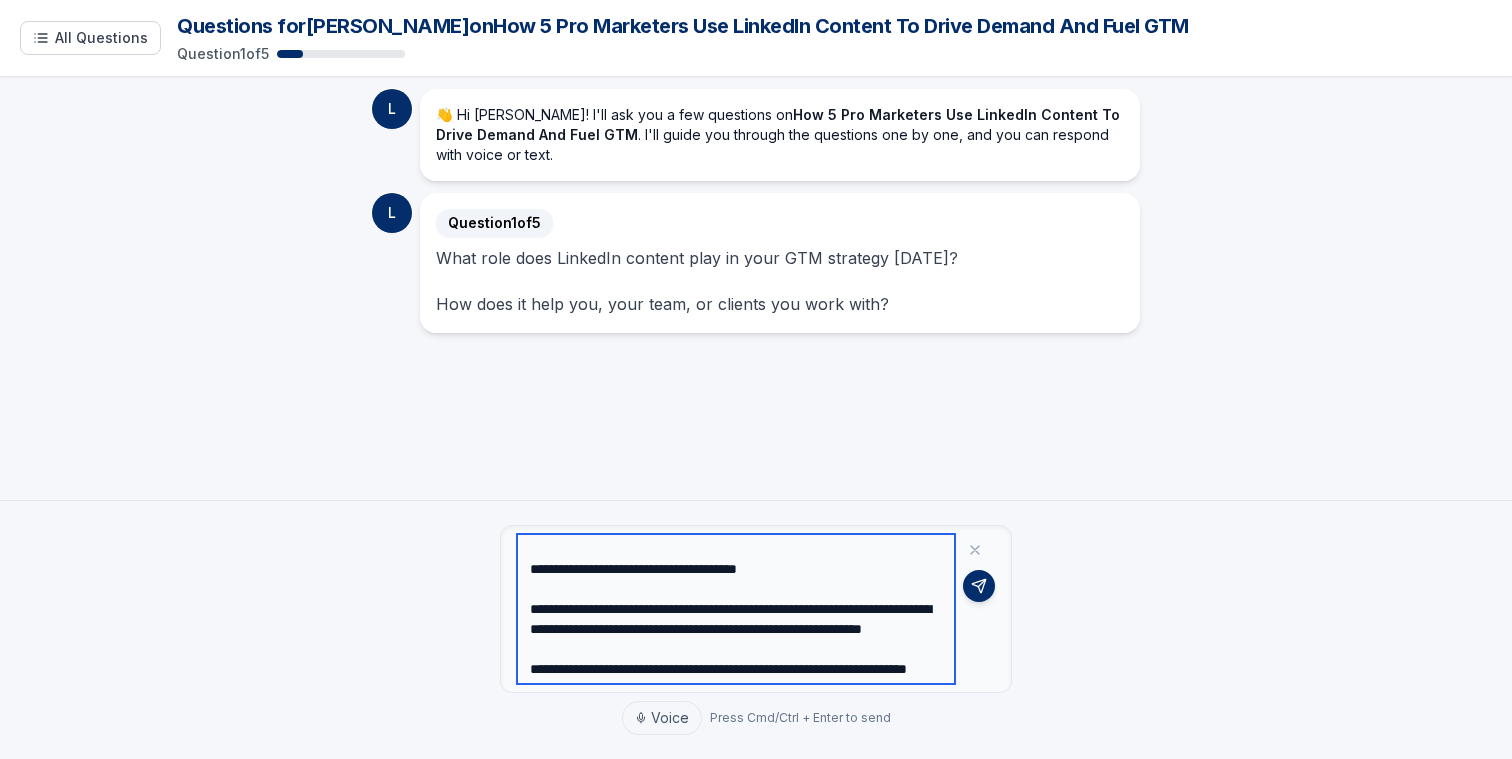 scroll, scrollTop: 280, scrollLeft: 0, axis: vertical 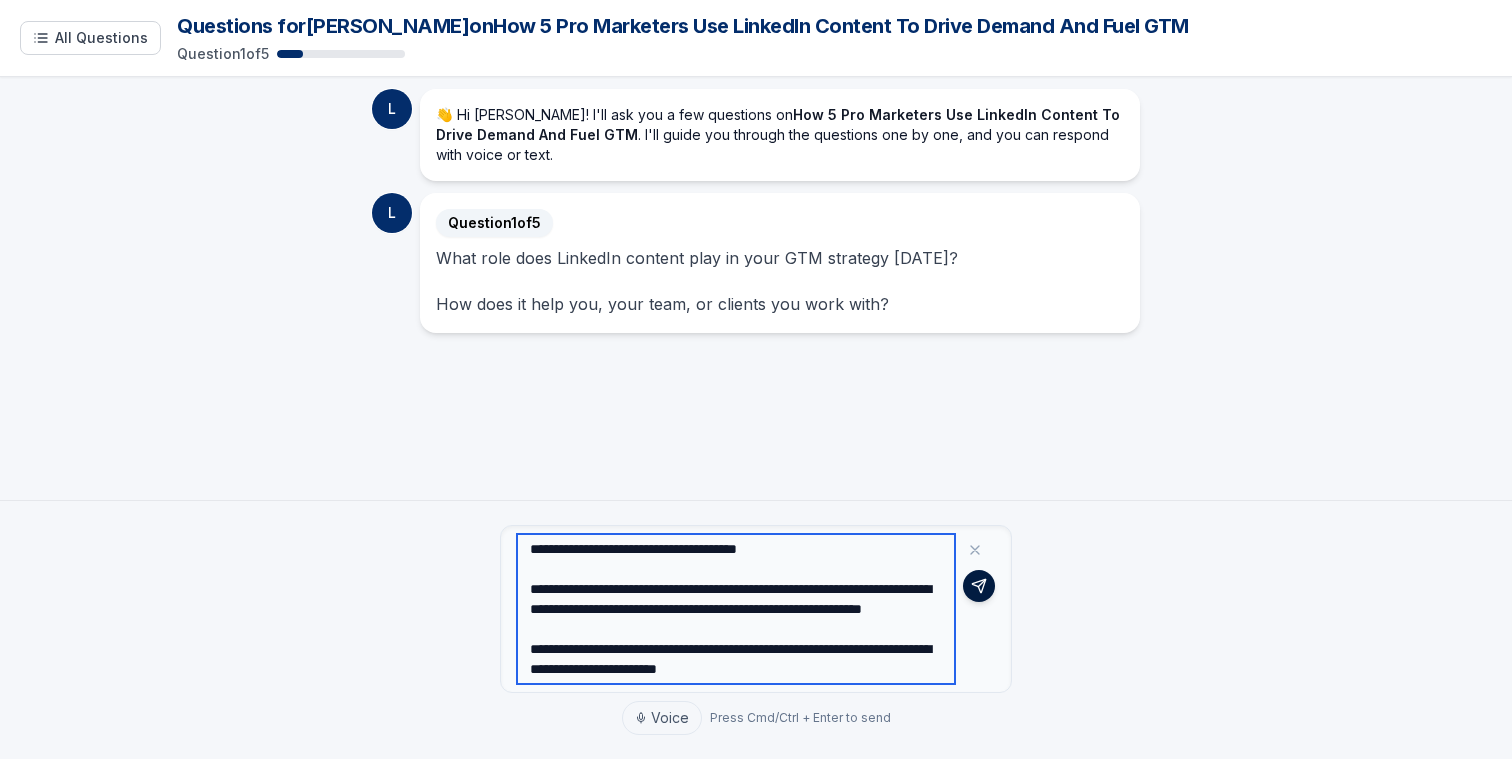 type on "**********" 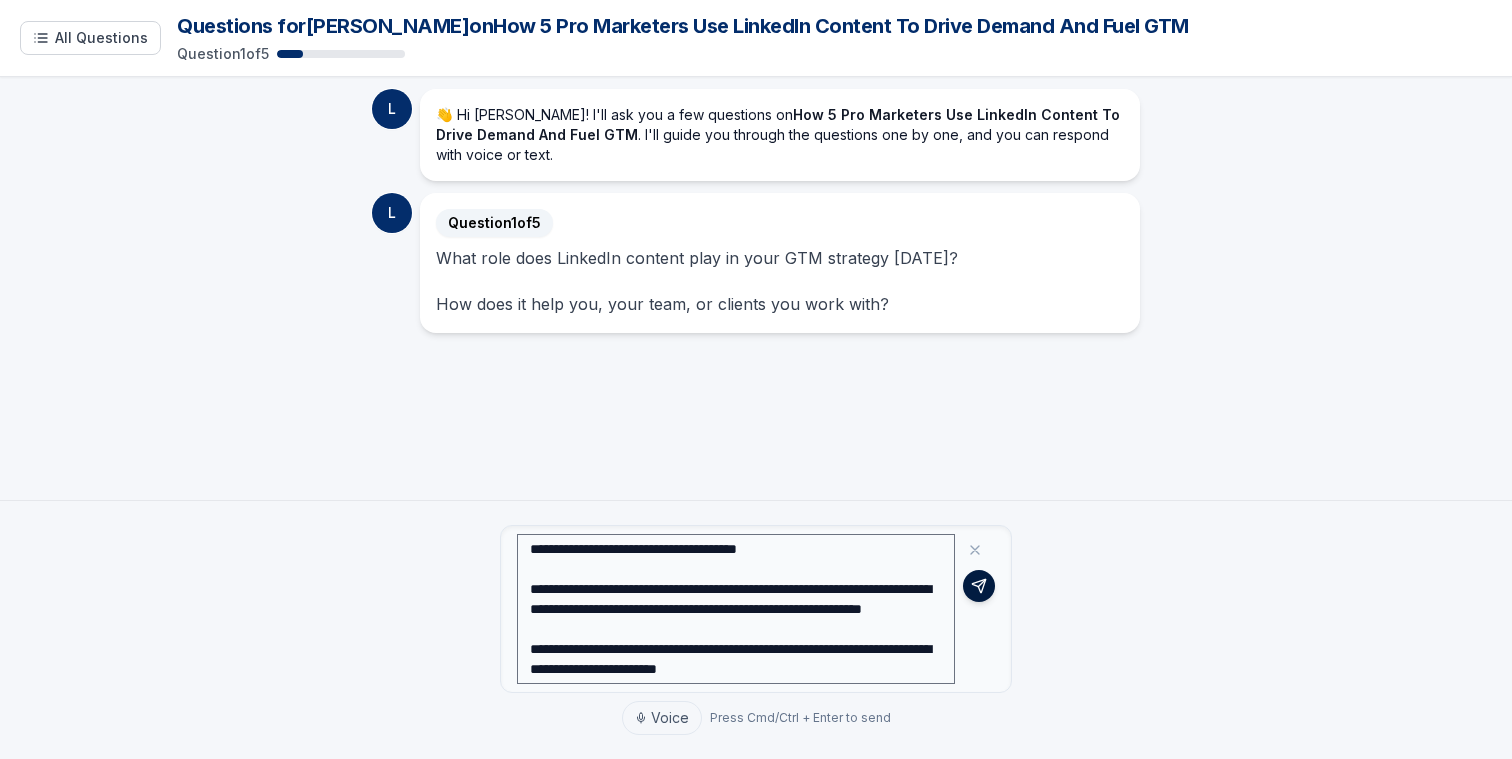 click 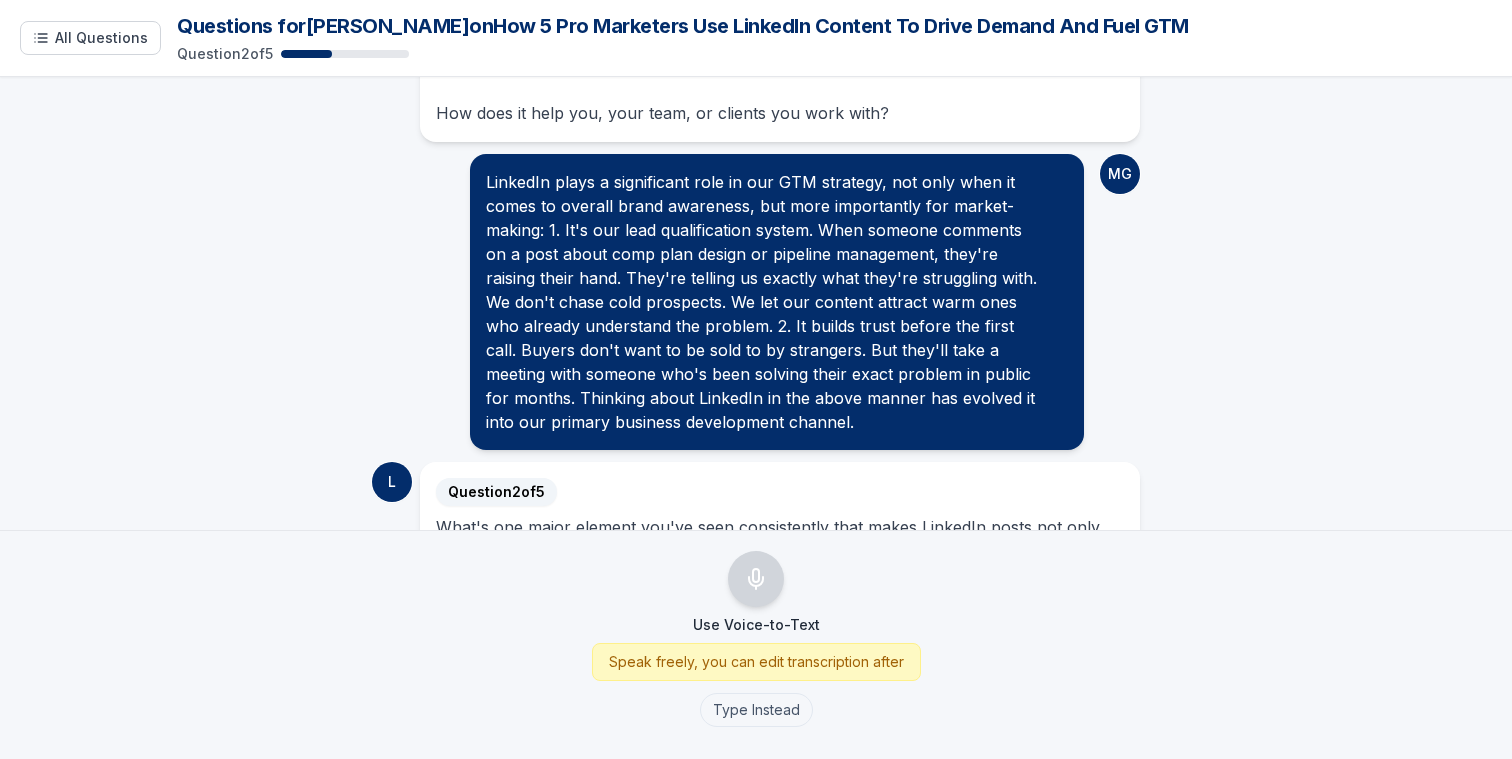 scroll, scrollTop: 263, scrollLeft: 0, axis: vertical 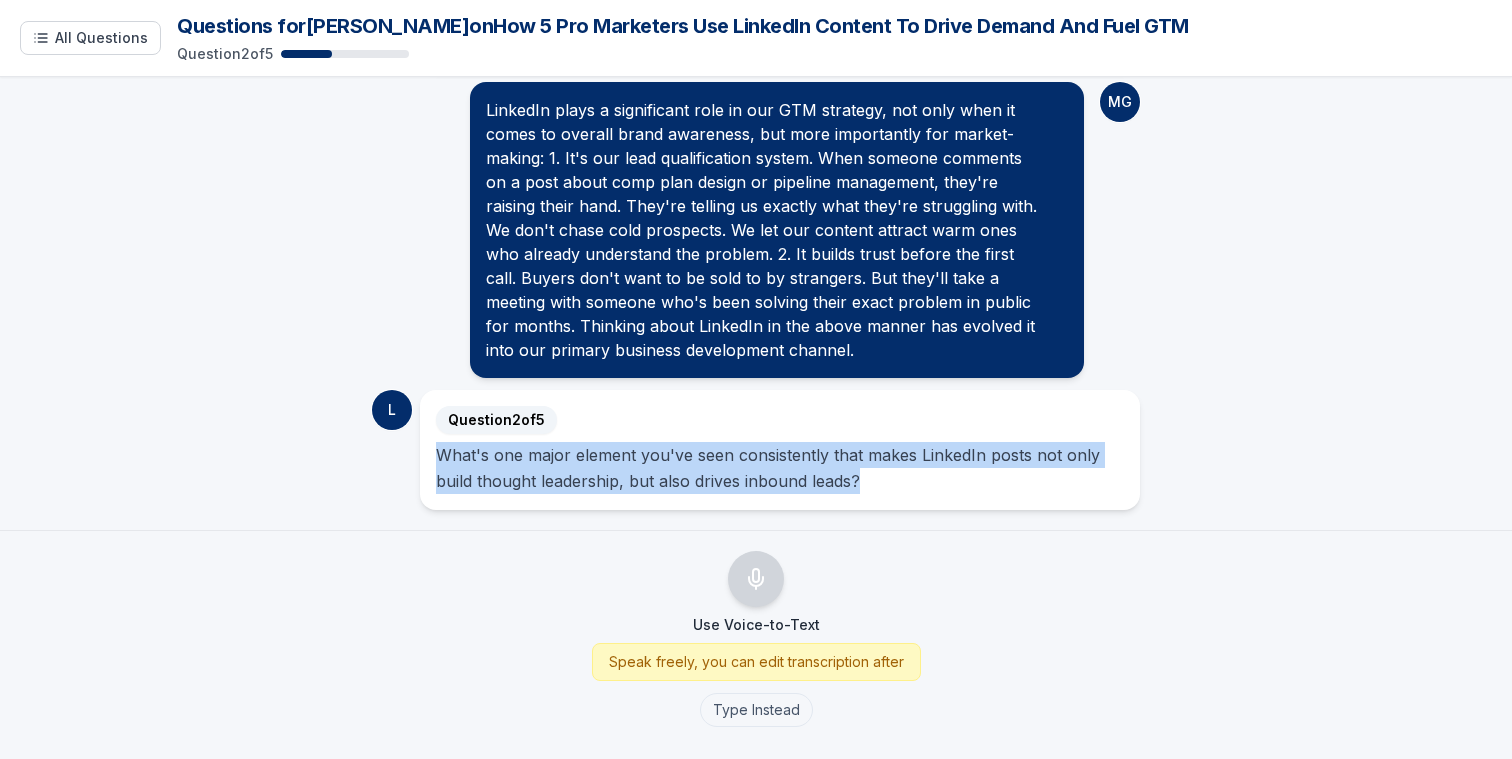 drag, startPoint x: 877, startPoint y: 480, endPoint x: 426, endPoint y: 460, distance: 451.44324 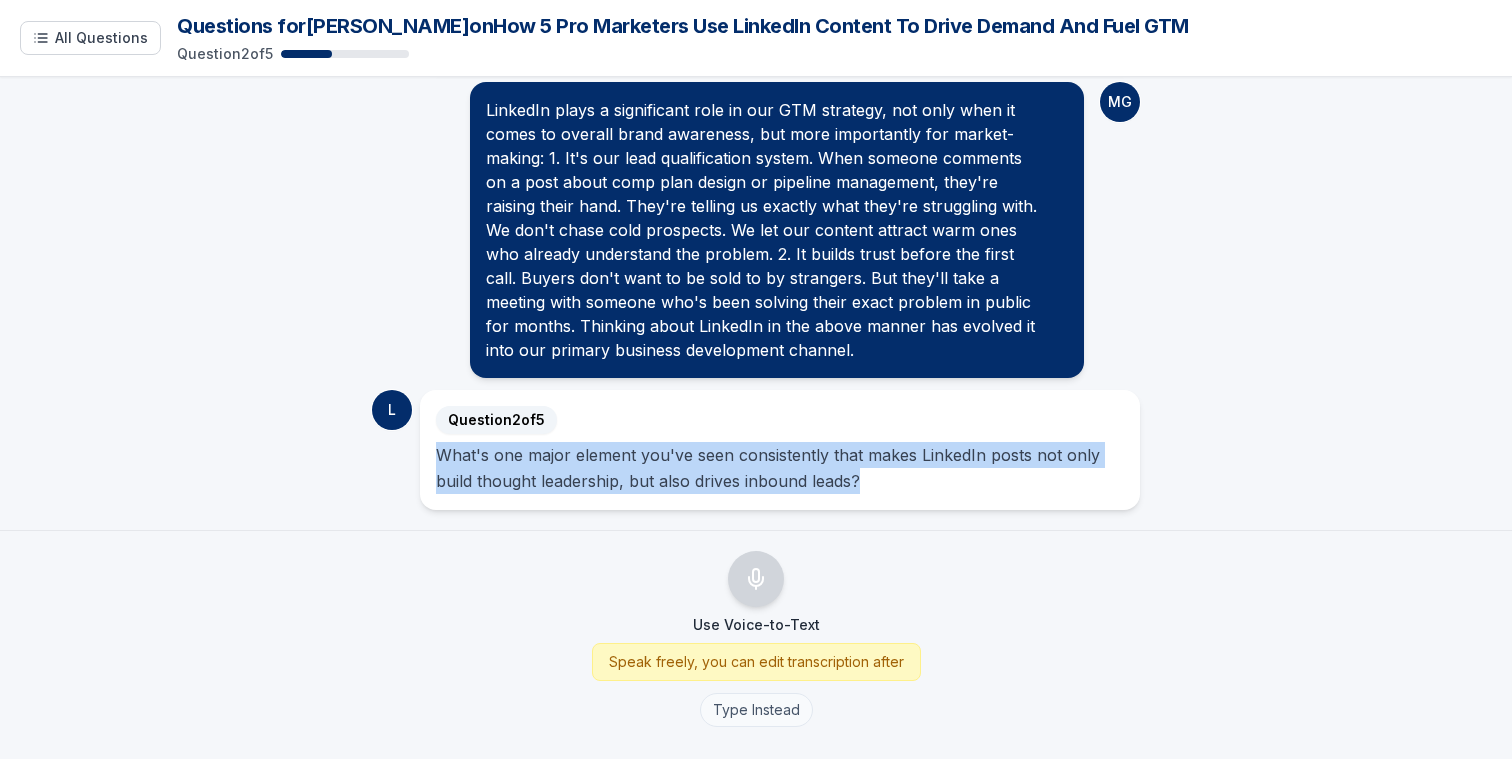 click on "Type Instead" at bounding box center [756, 710] 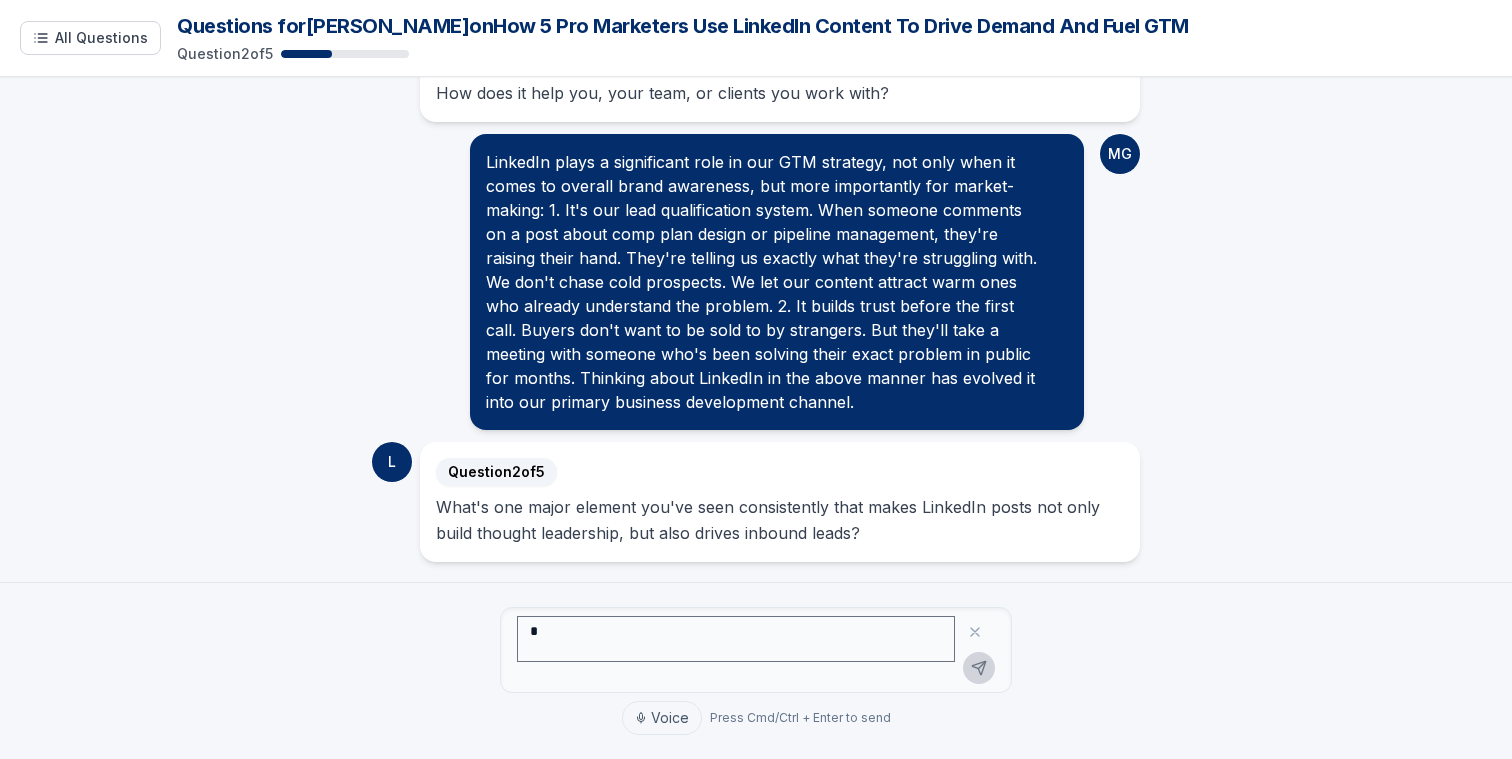scroll, scrollTop: 211, scrollLeft: 0, axis: vertical 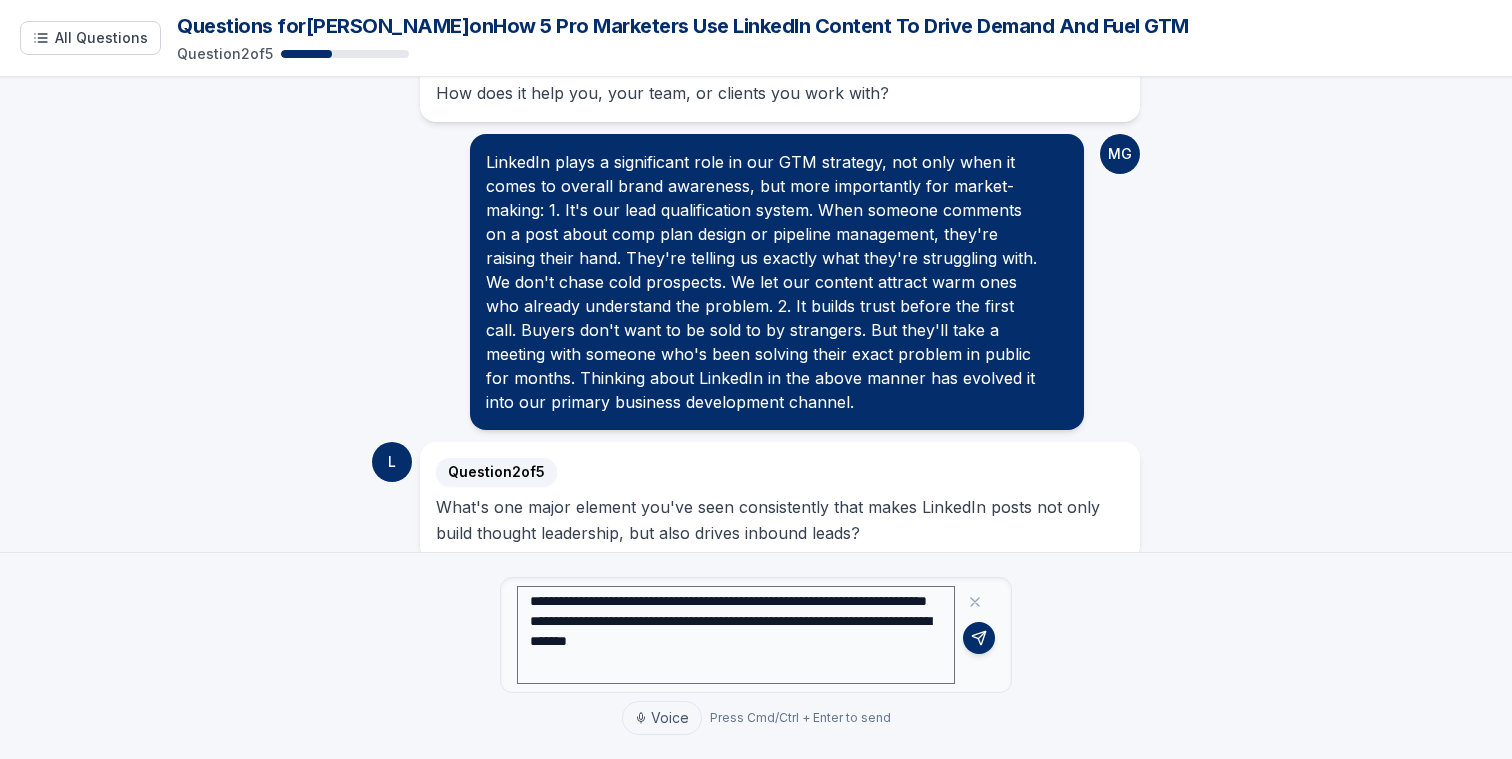click on "**********" at bounding box center [736, 635] 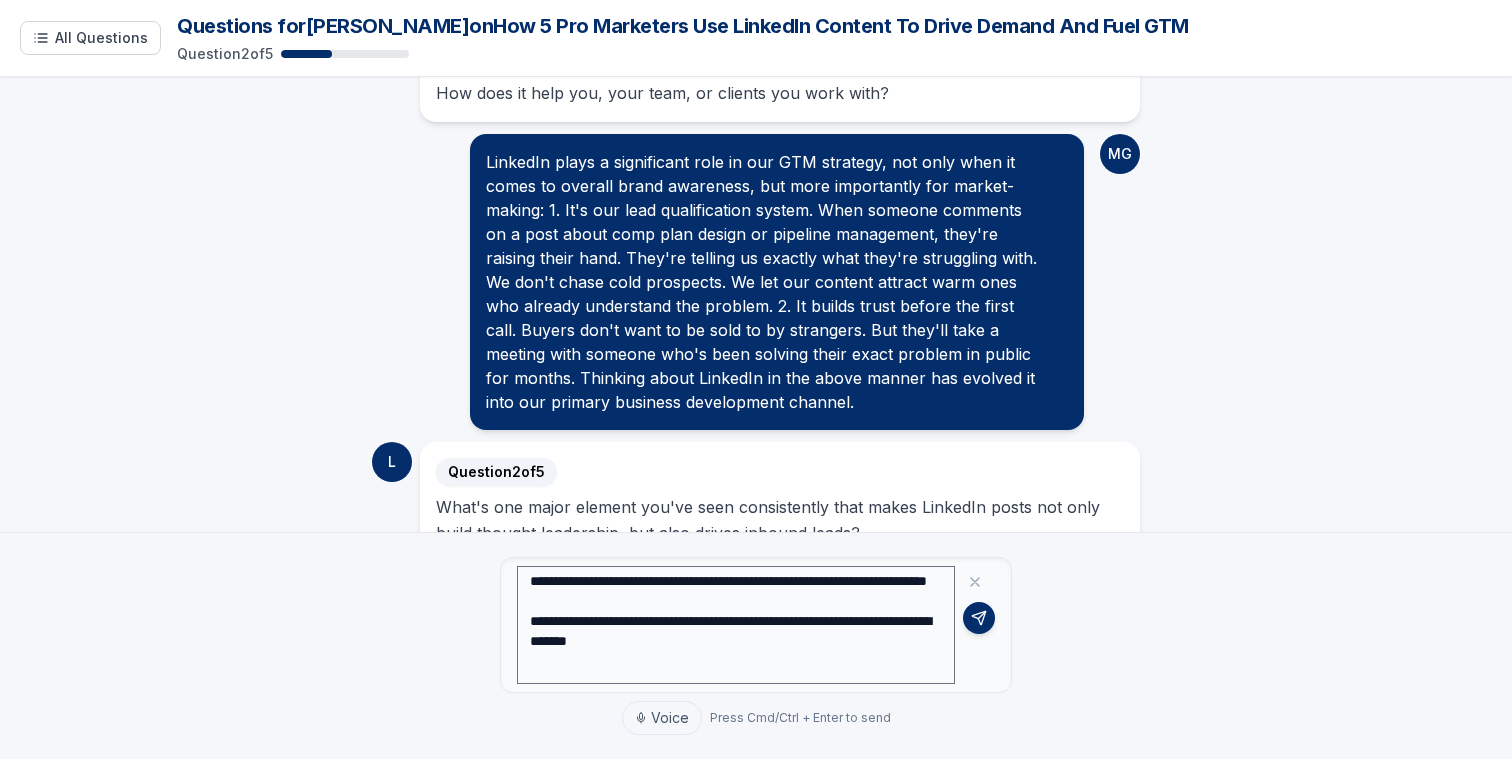 click on "**********" at bounding box center [736, 625] 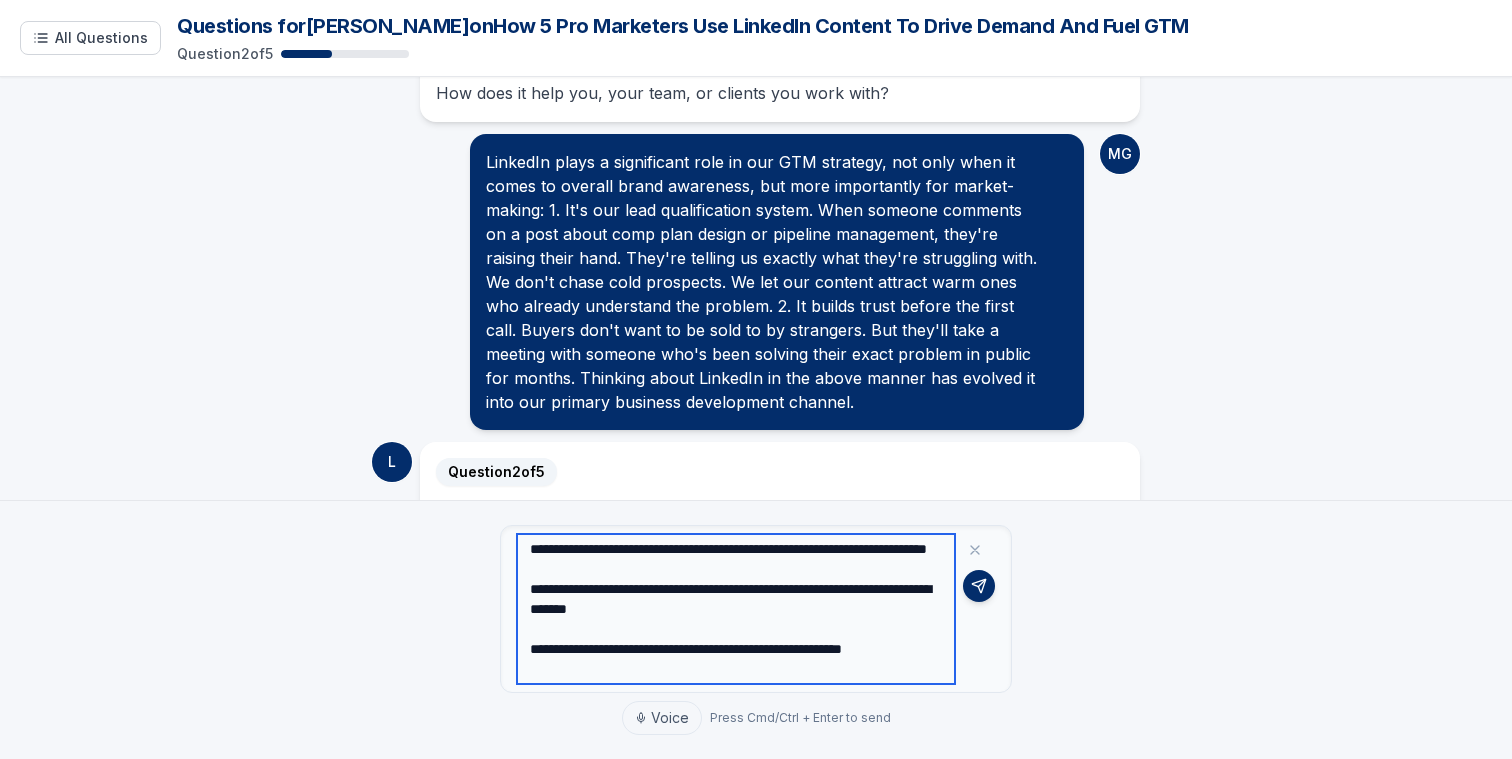 scroll, scrollTop: 54, scrollLeft: 0, axis: vertical 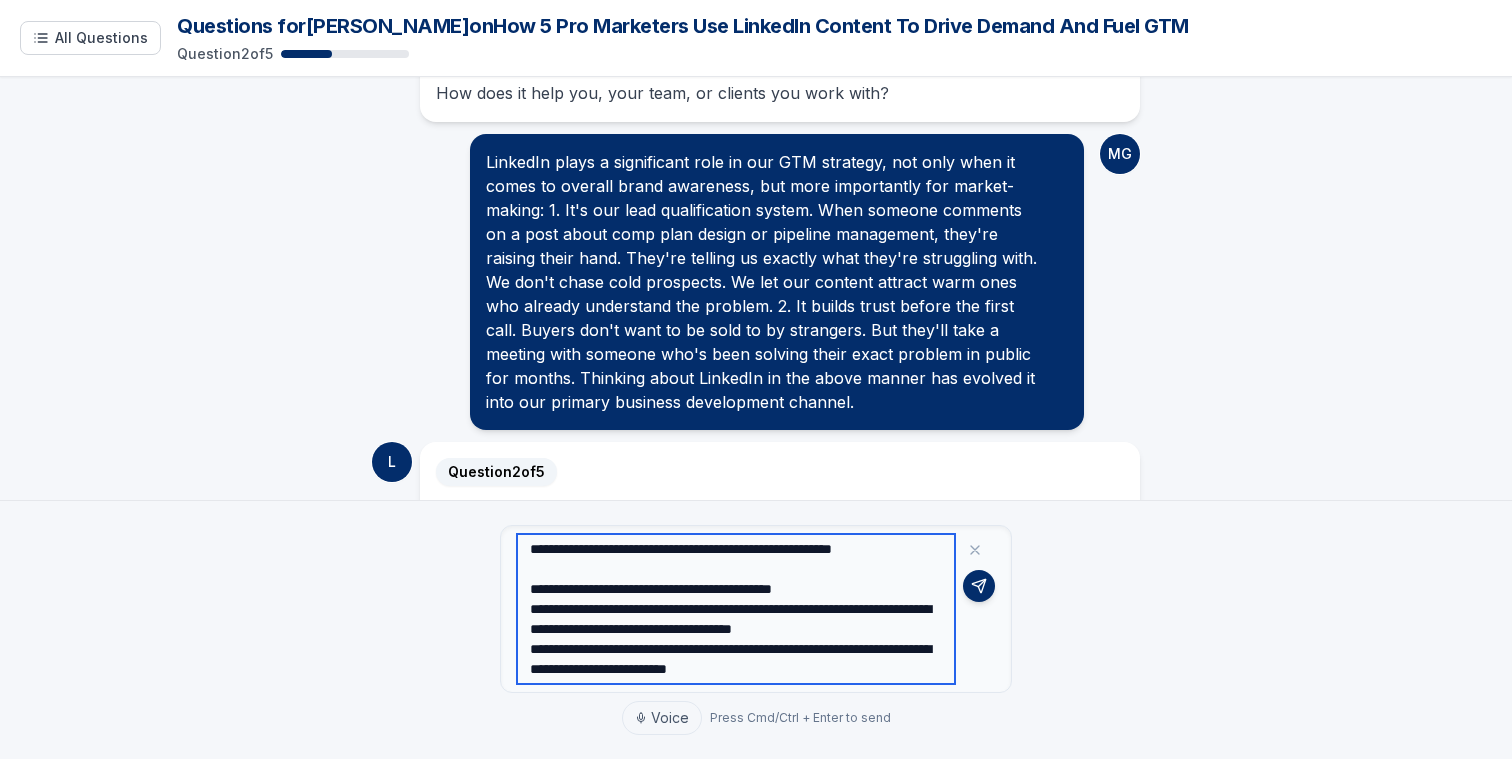 click on "**********" at bounding box center [736, 609] 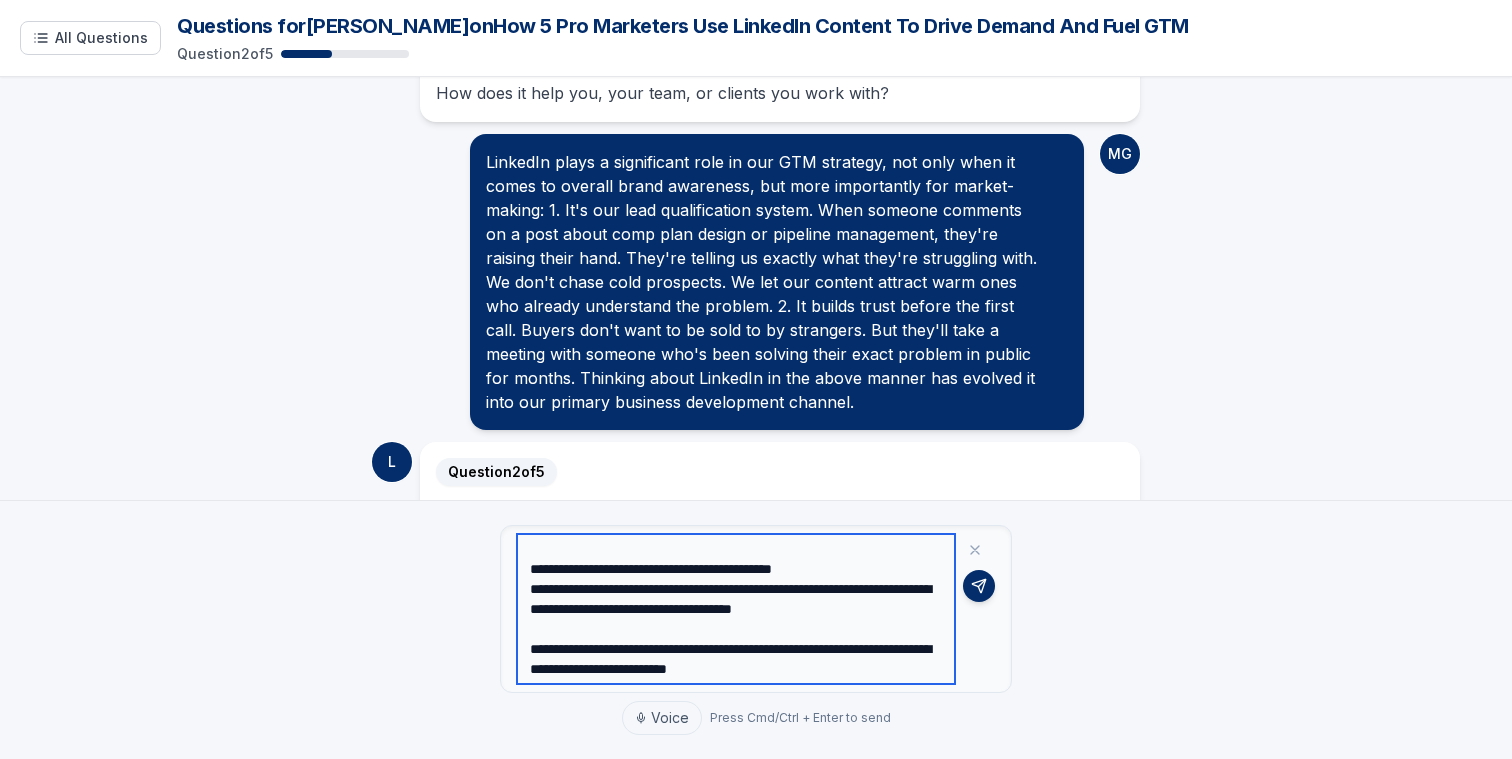 scroll, scrollTop: 180, scrollLeft: 0, axis: vertical 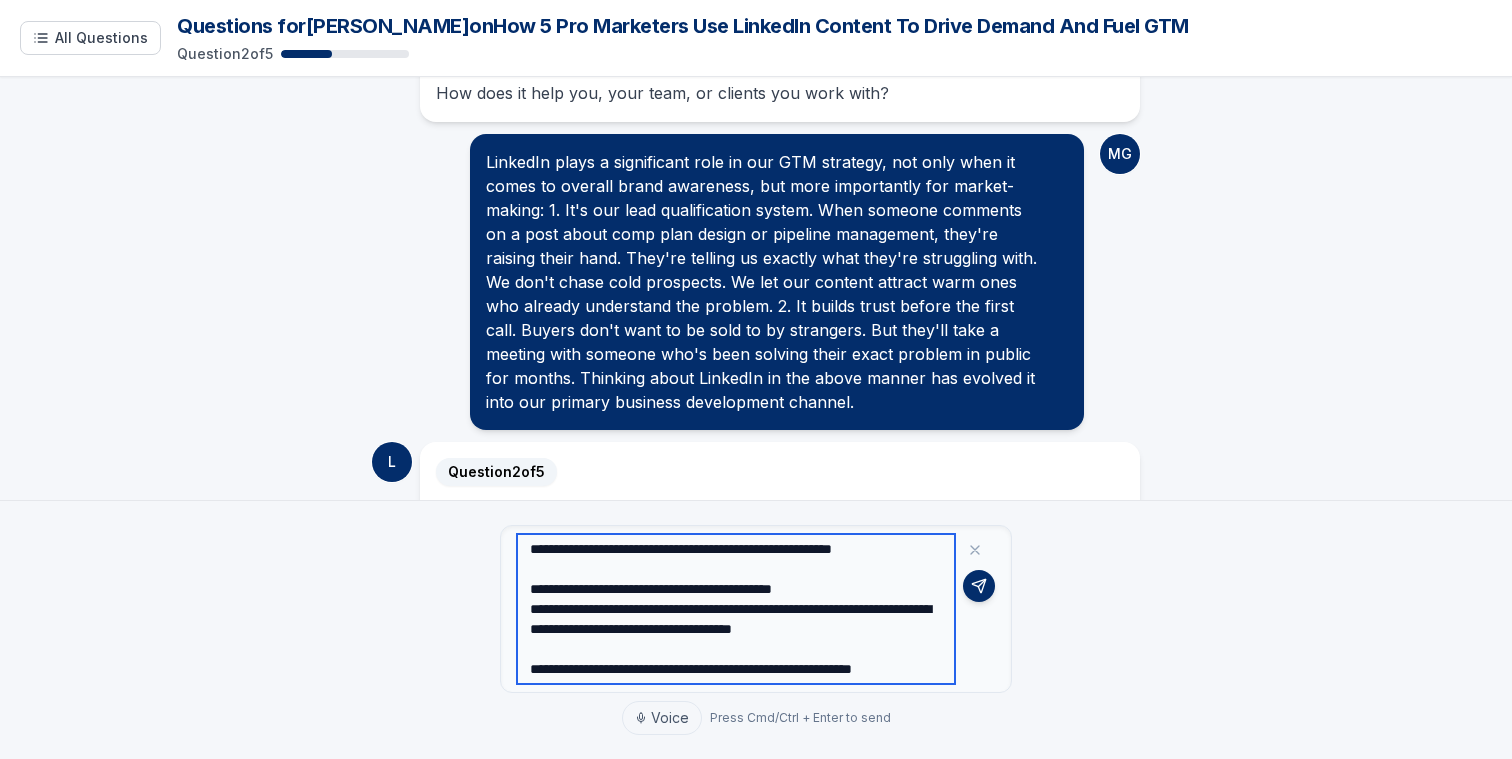 click on "**********" at bounding box center [736, 609] 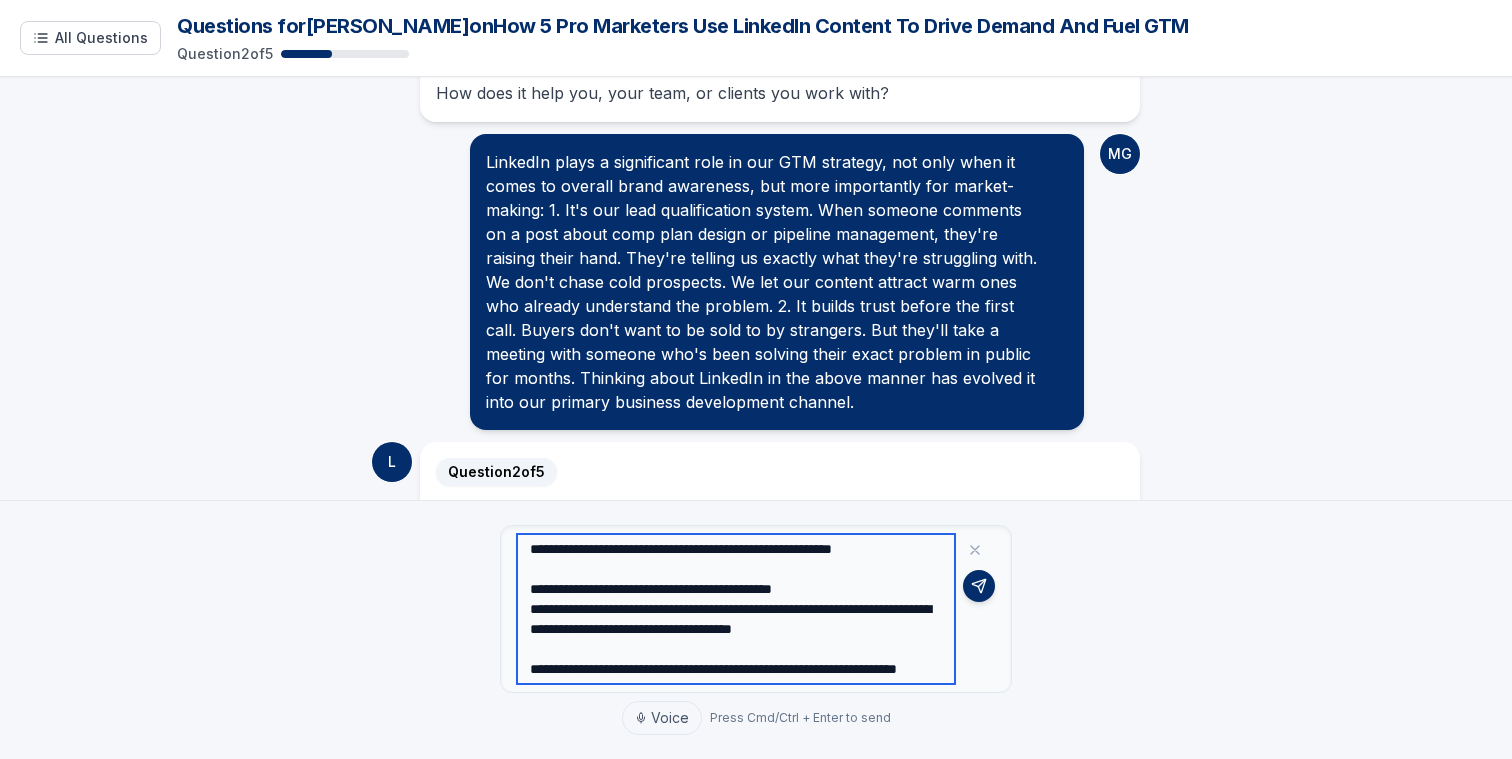 scroll, scrollTop: 180, scrollLeft: 0, axis: vertical 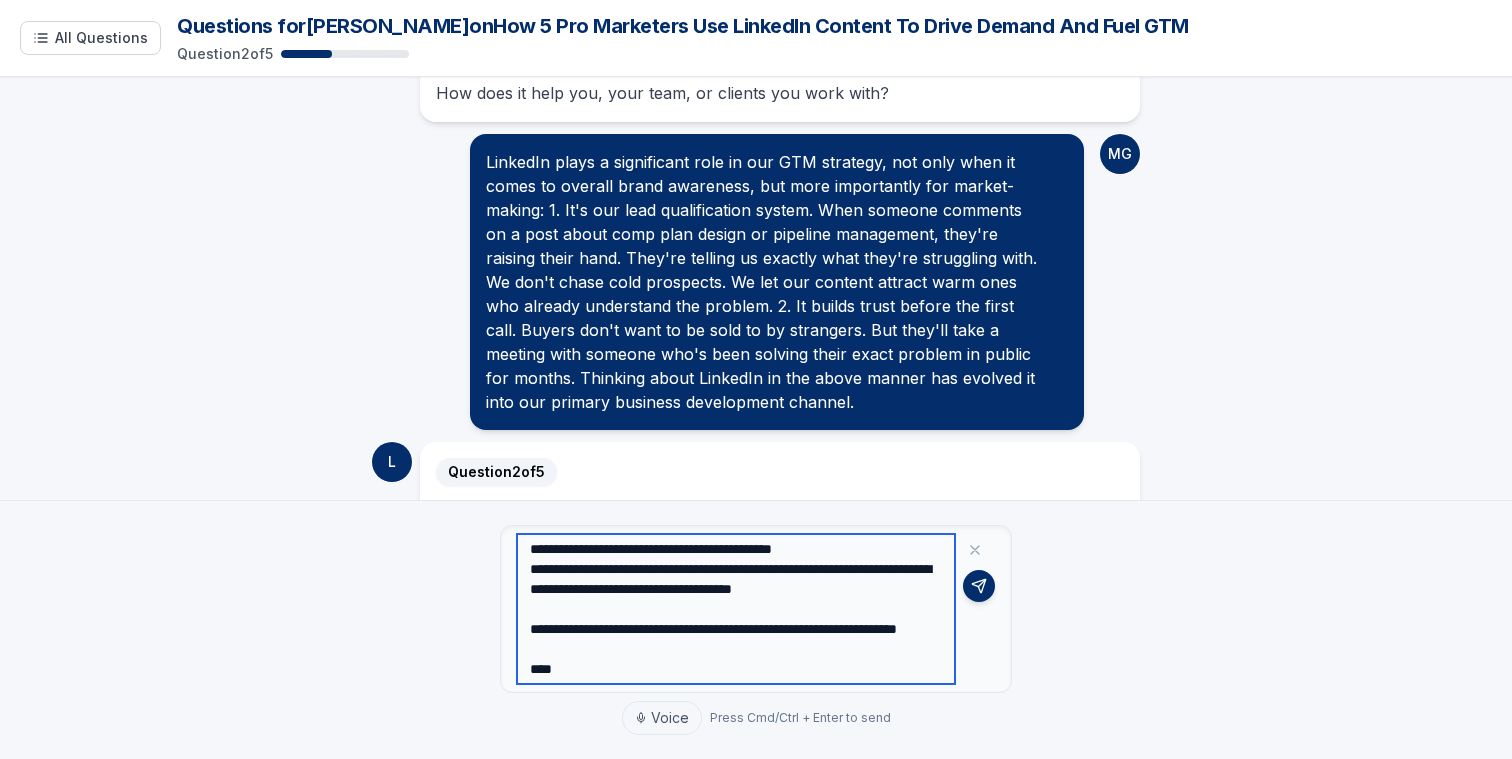 paste on "**********" 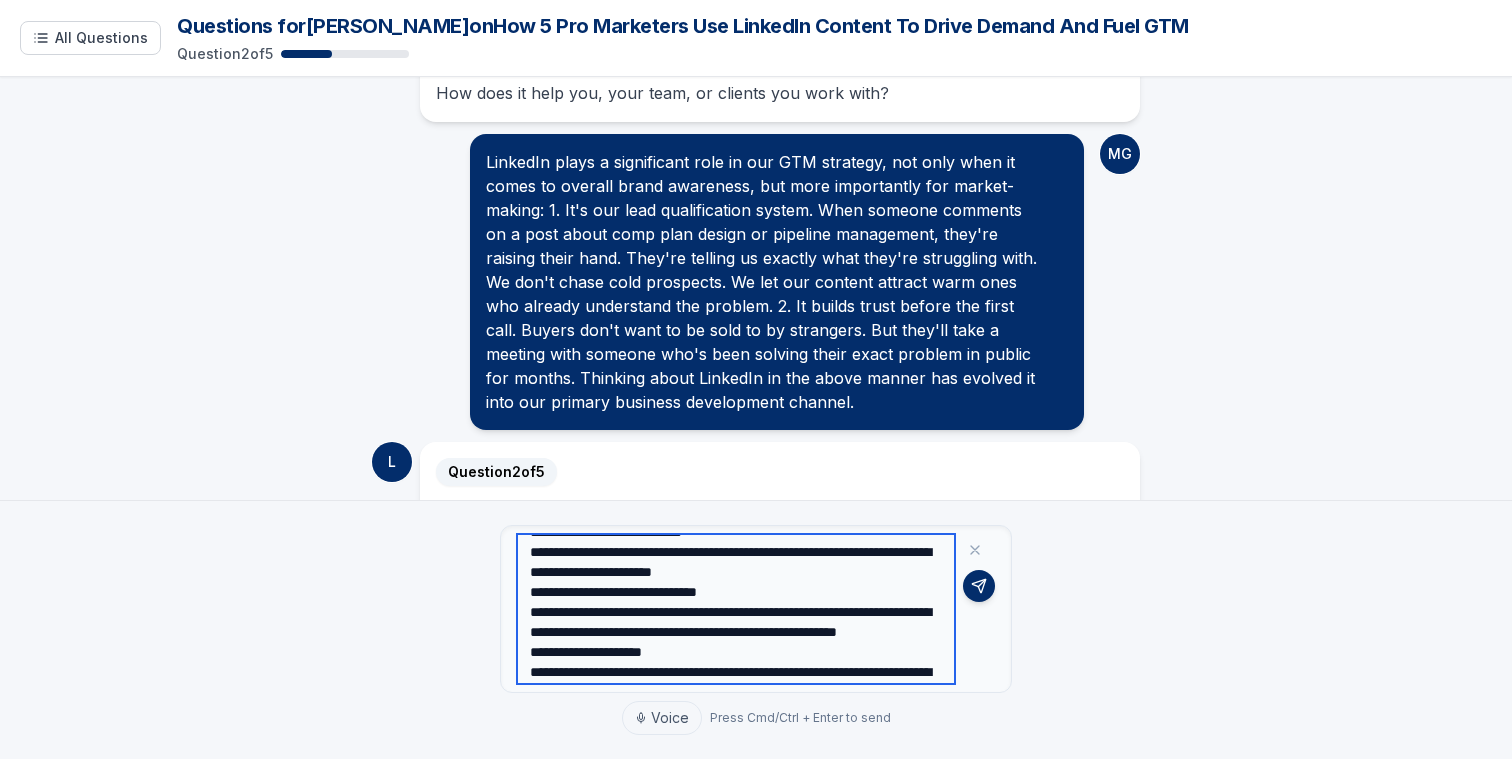 scroll, scrollTop: 279, scrollLeft: 0, axis: vertical 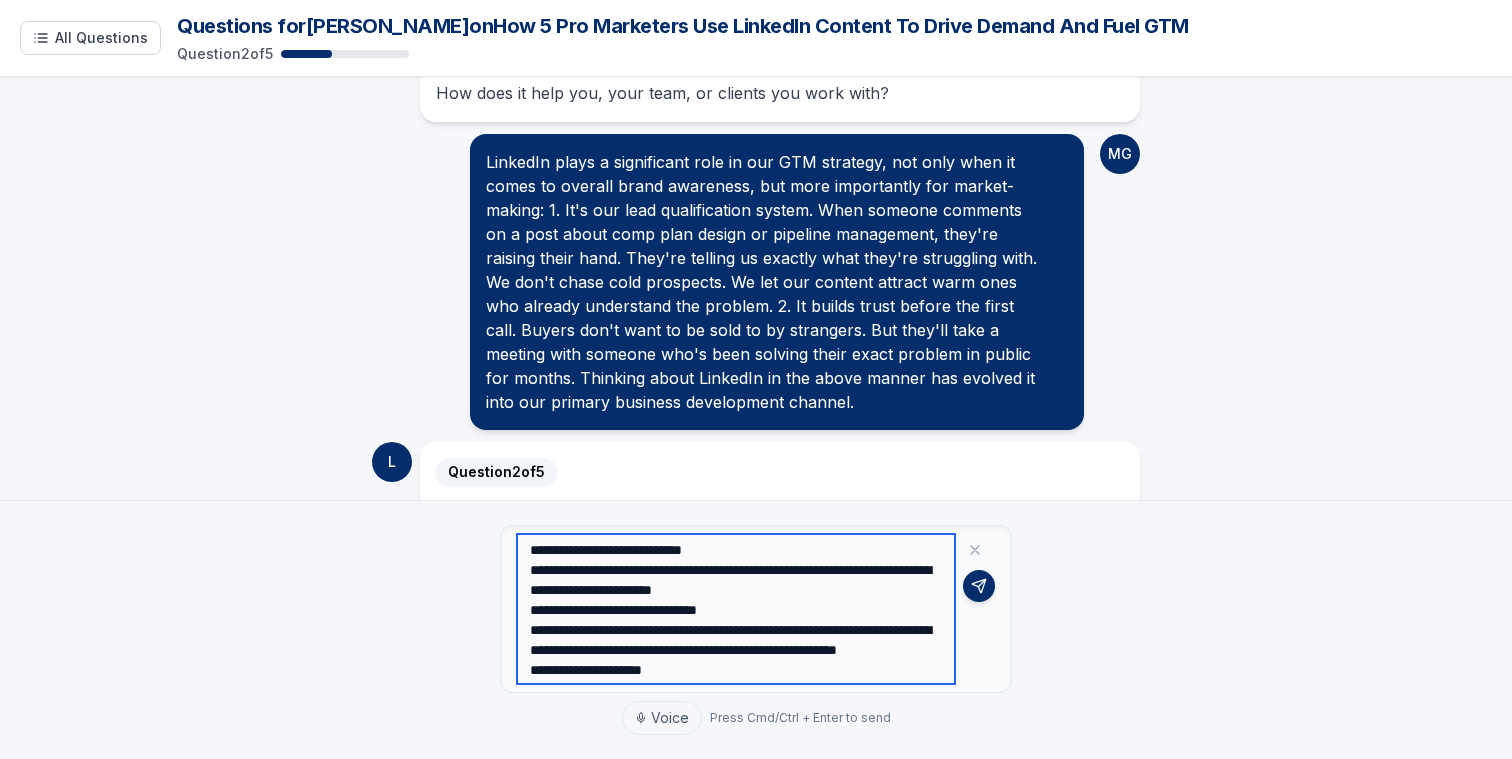 click on "**********" at bounding box center [736, 609] 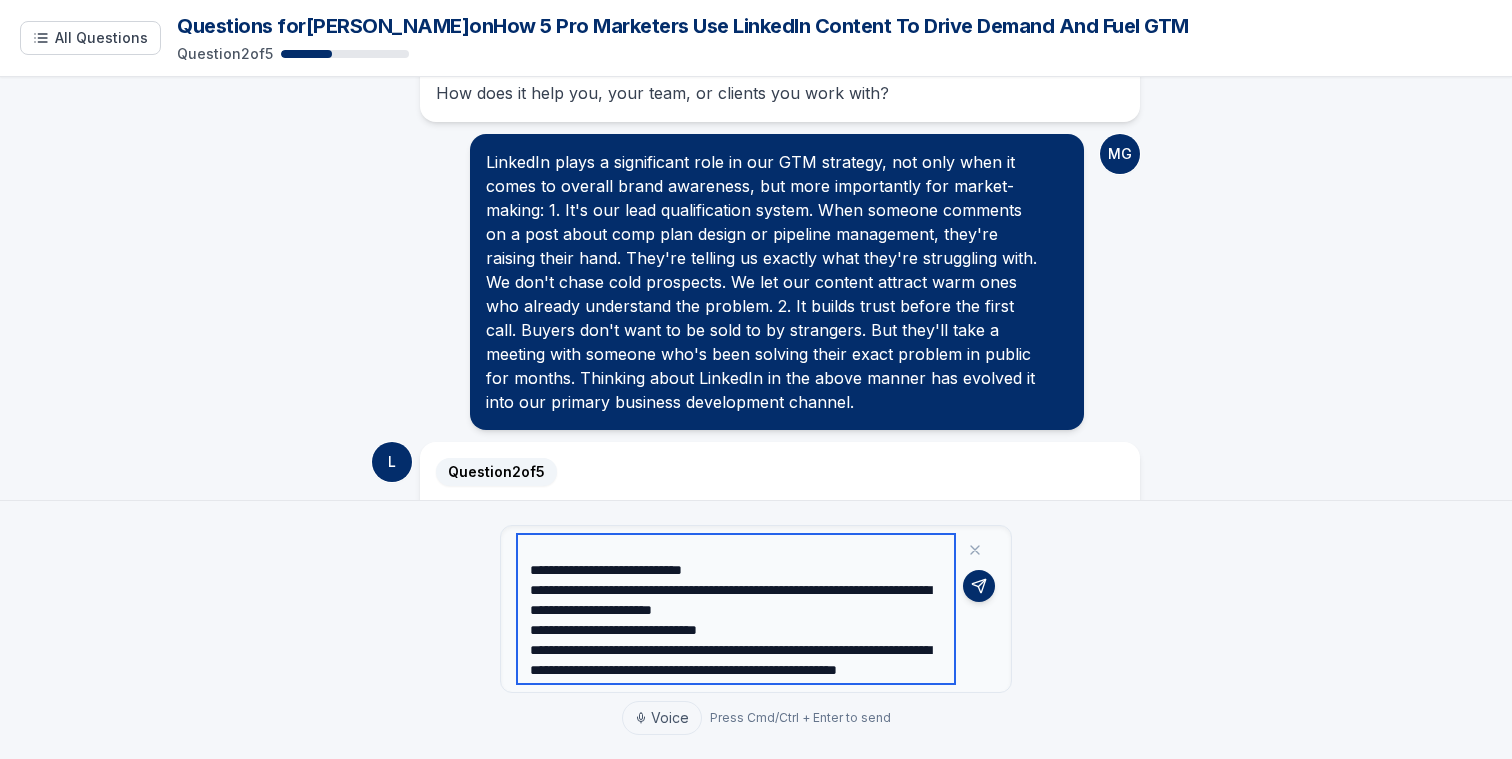 click on "**********" at bounding box center [736, 609] 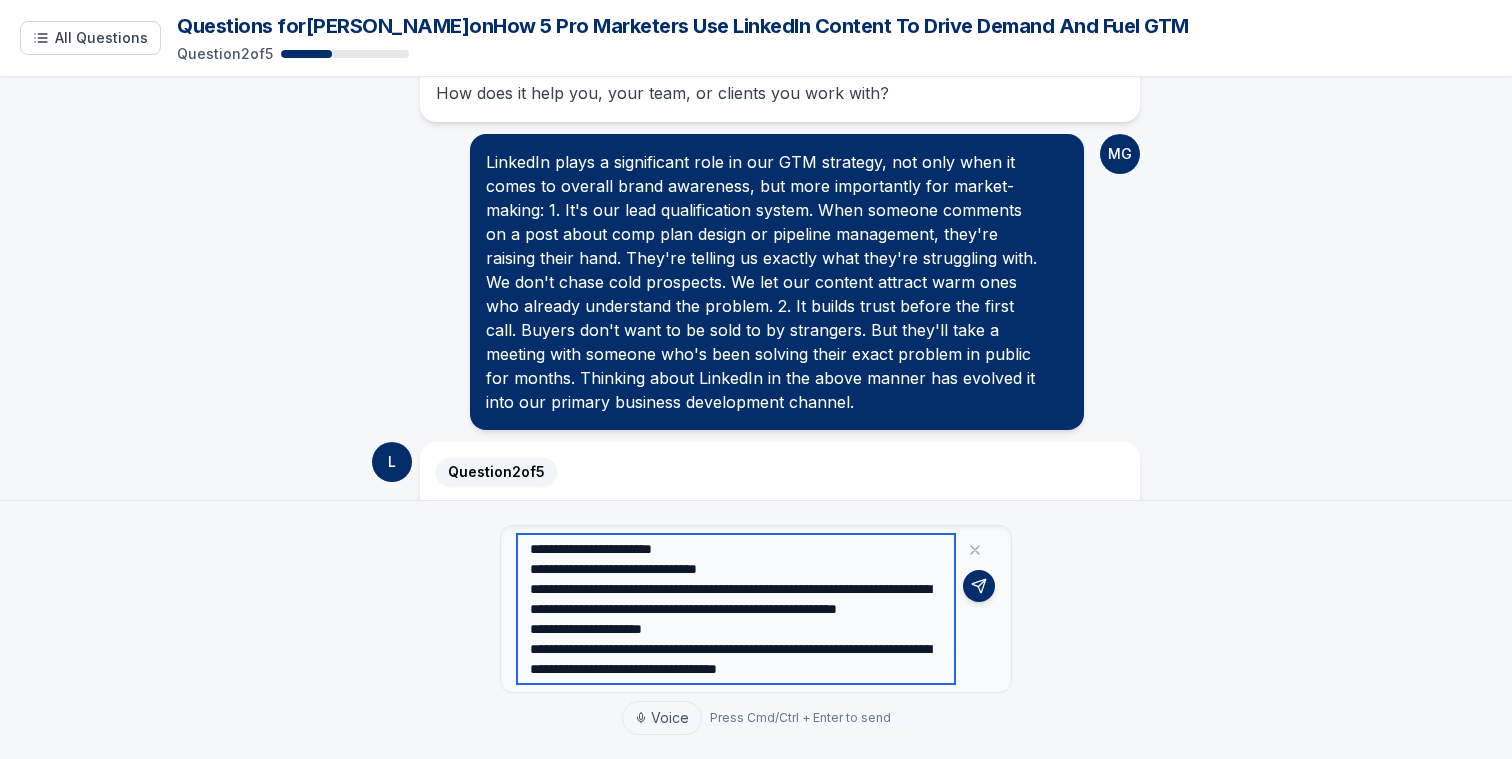 scroll, scrollTop: 409, scrollLeft: 0, axis: vertical 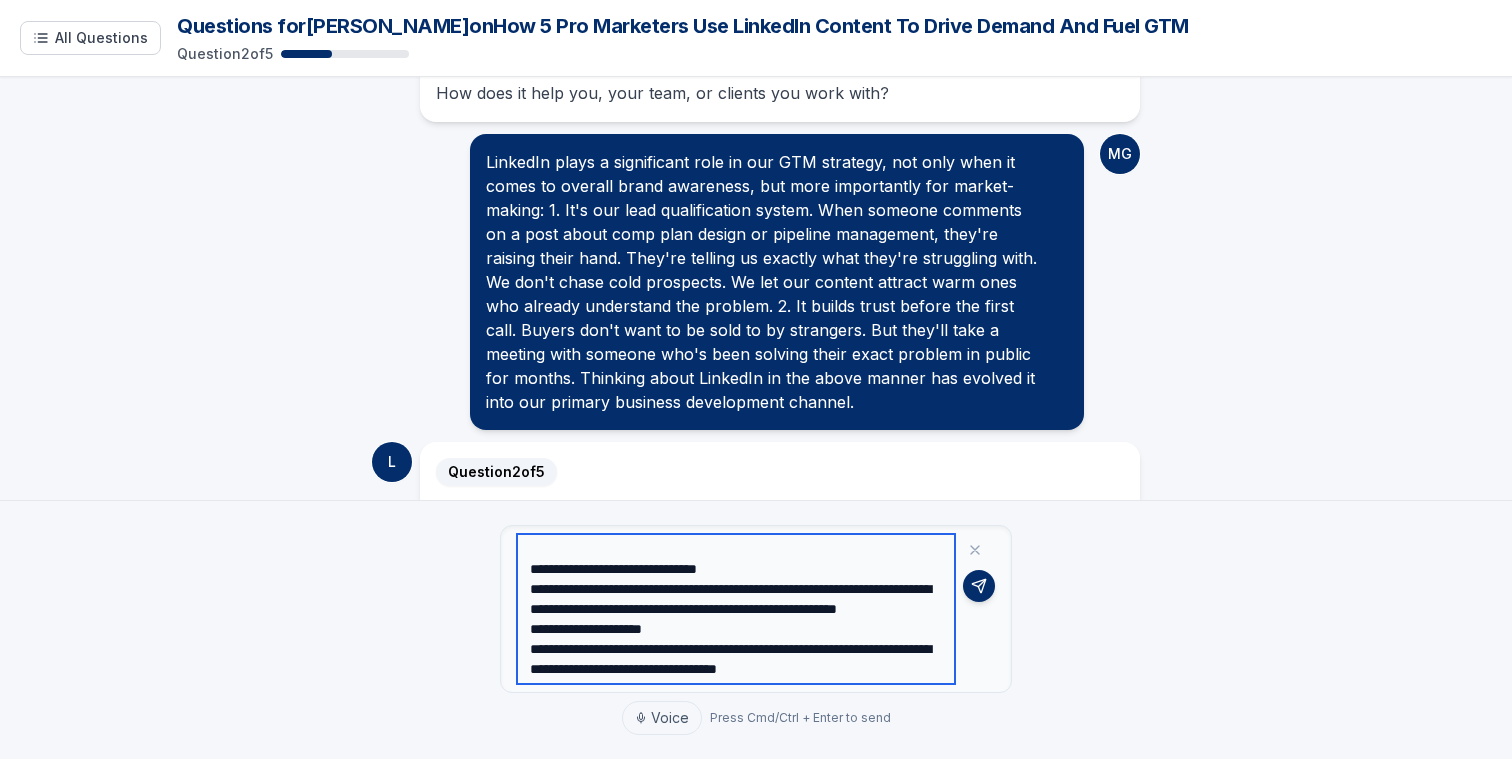 click on "**********" at bounding box center [736, 609] 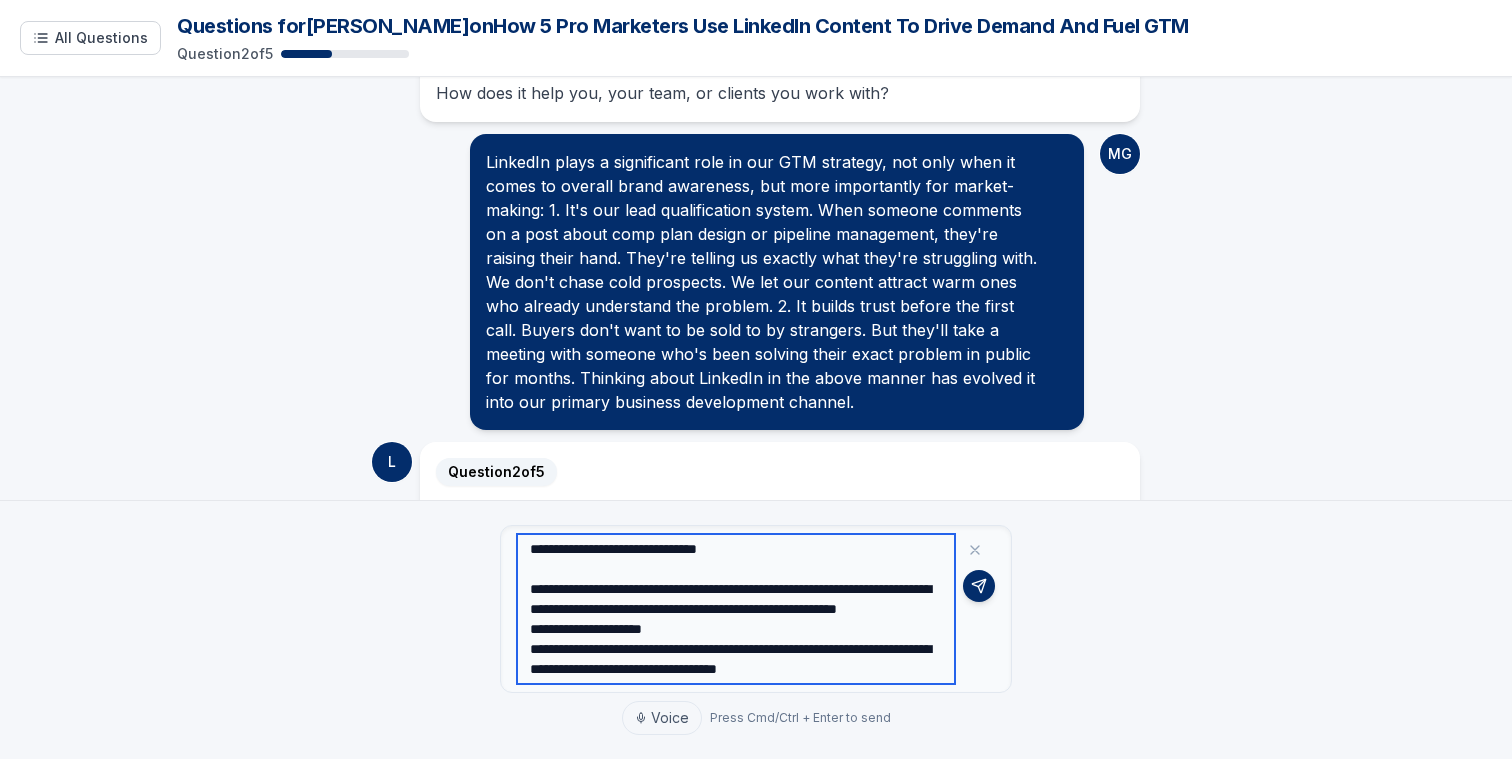 scroll, scrollTop: 510, scrollLeft: 0, axis: vertical 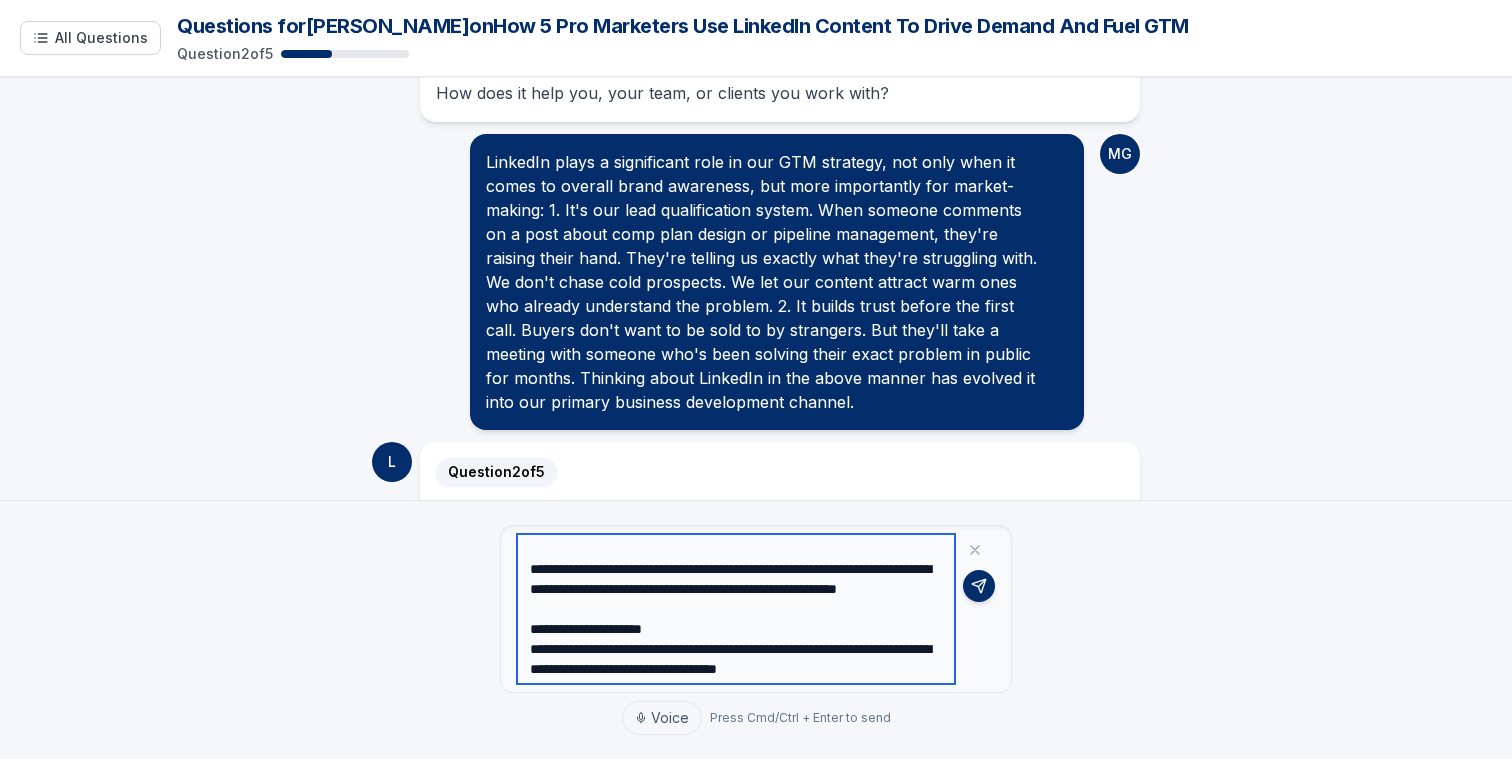 drag, startPoint x: 759, startPoint y: 628, endPoint x: 748, endPoint y: 631, distance: 11.401754 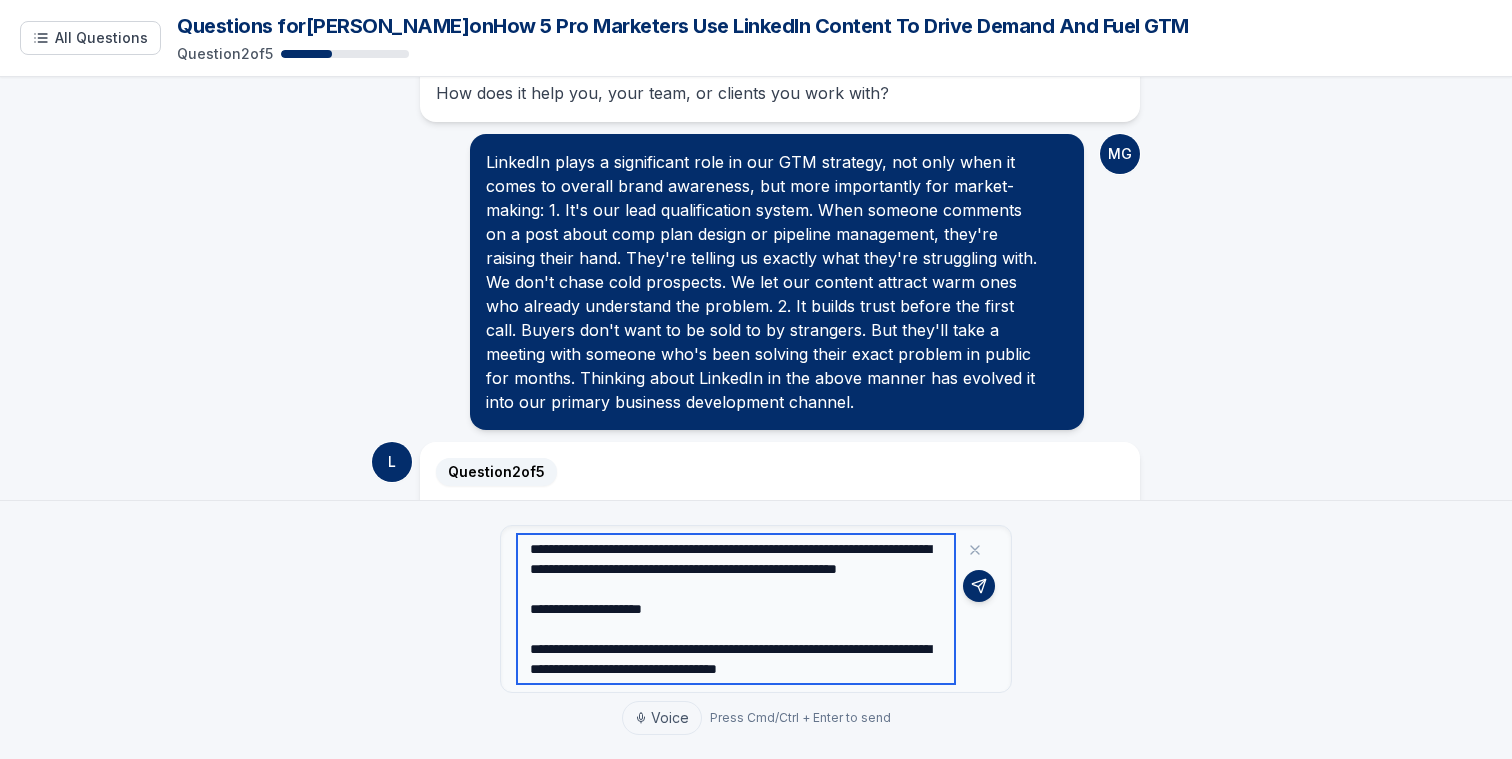 scroll, scrollTop: 560, scrollLeft: 0, axis: vertical 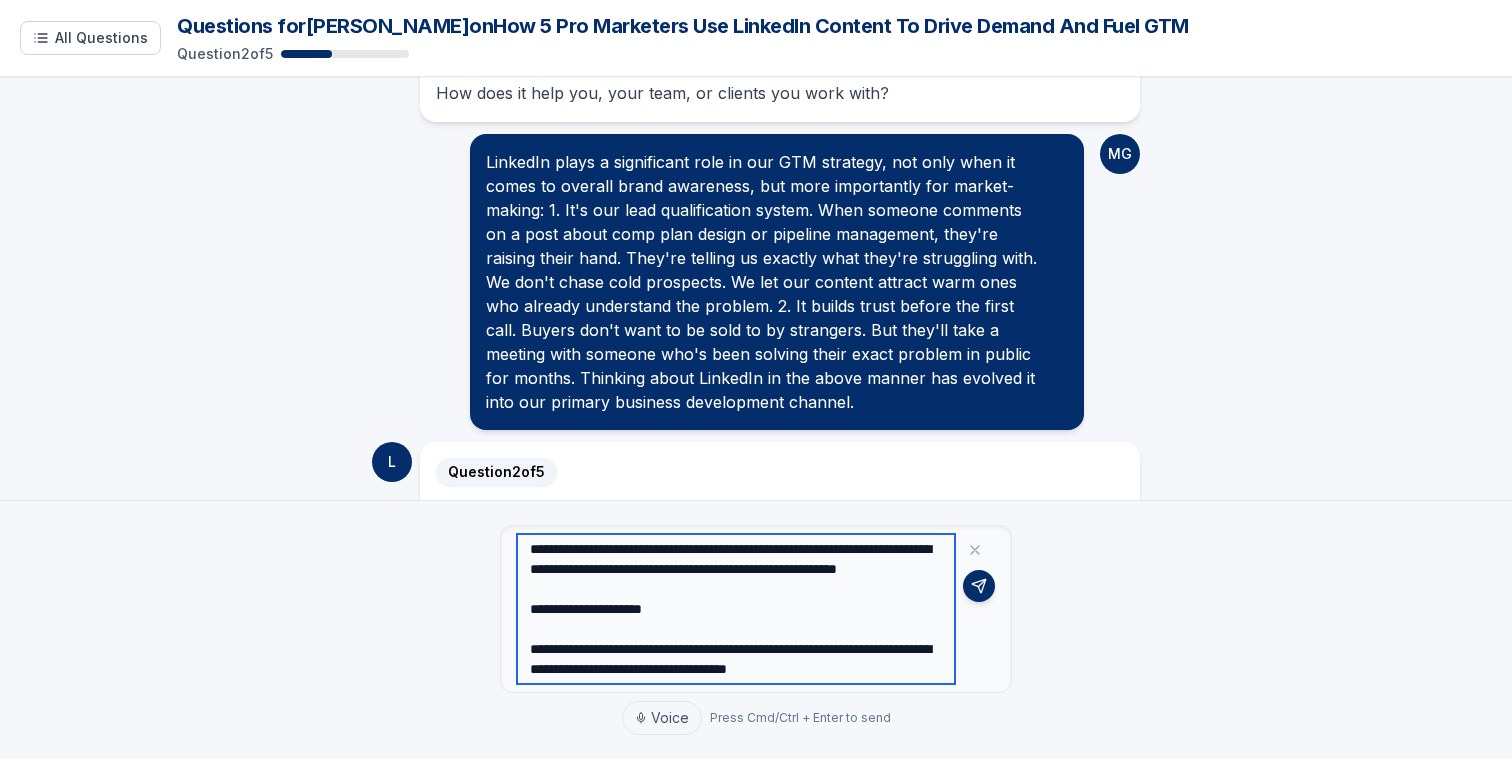 paste on "**********" 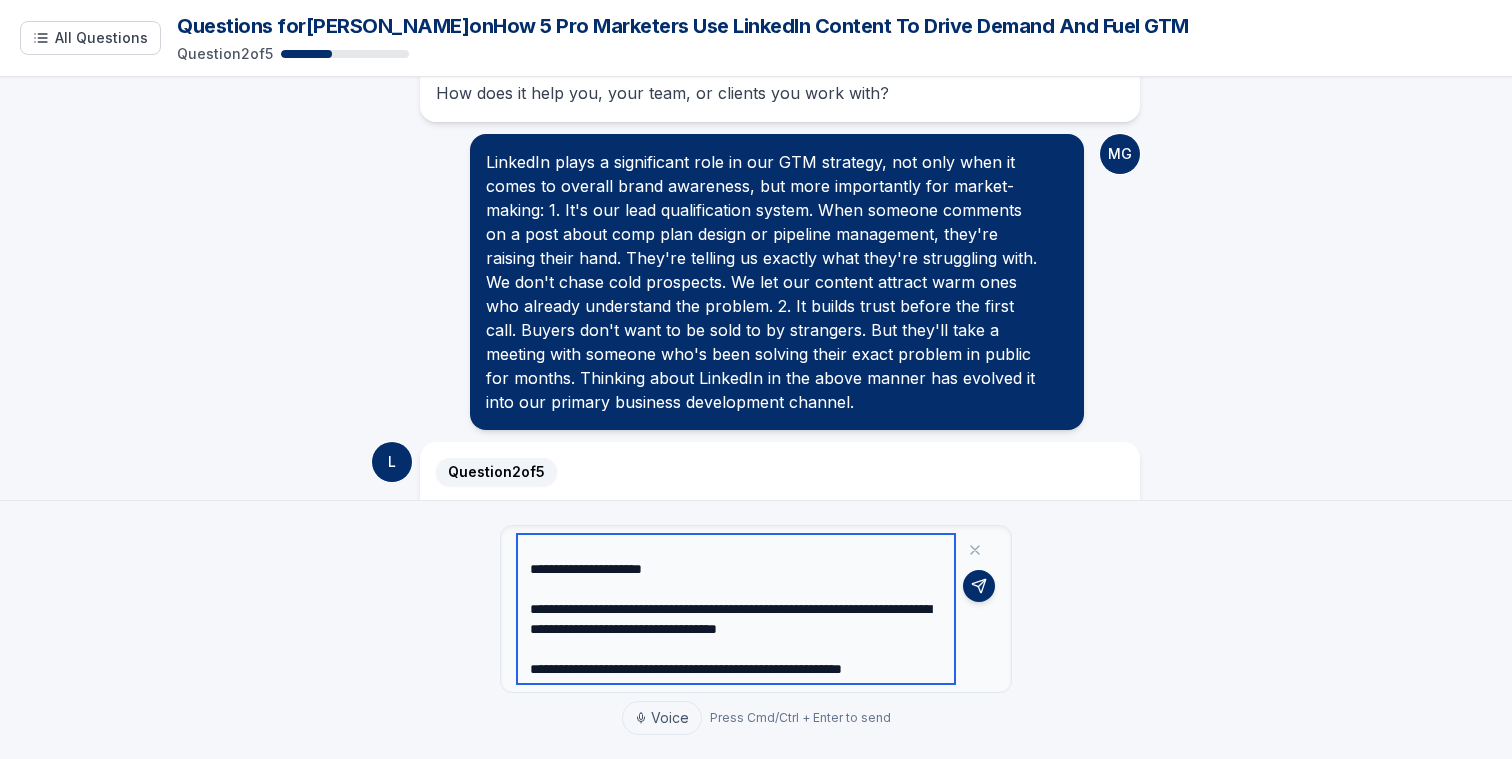 scroll, scrollTop: 614, scrollLeft: 0, axis: vertical 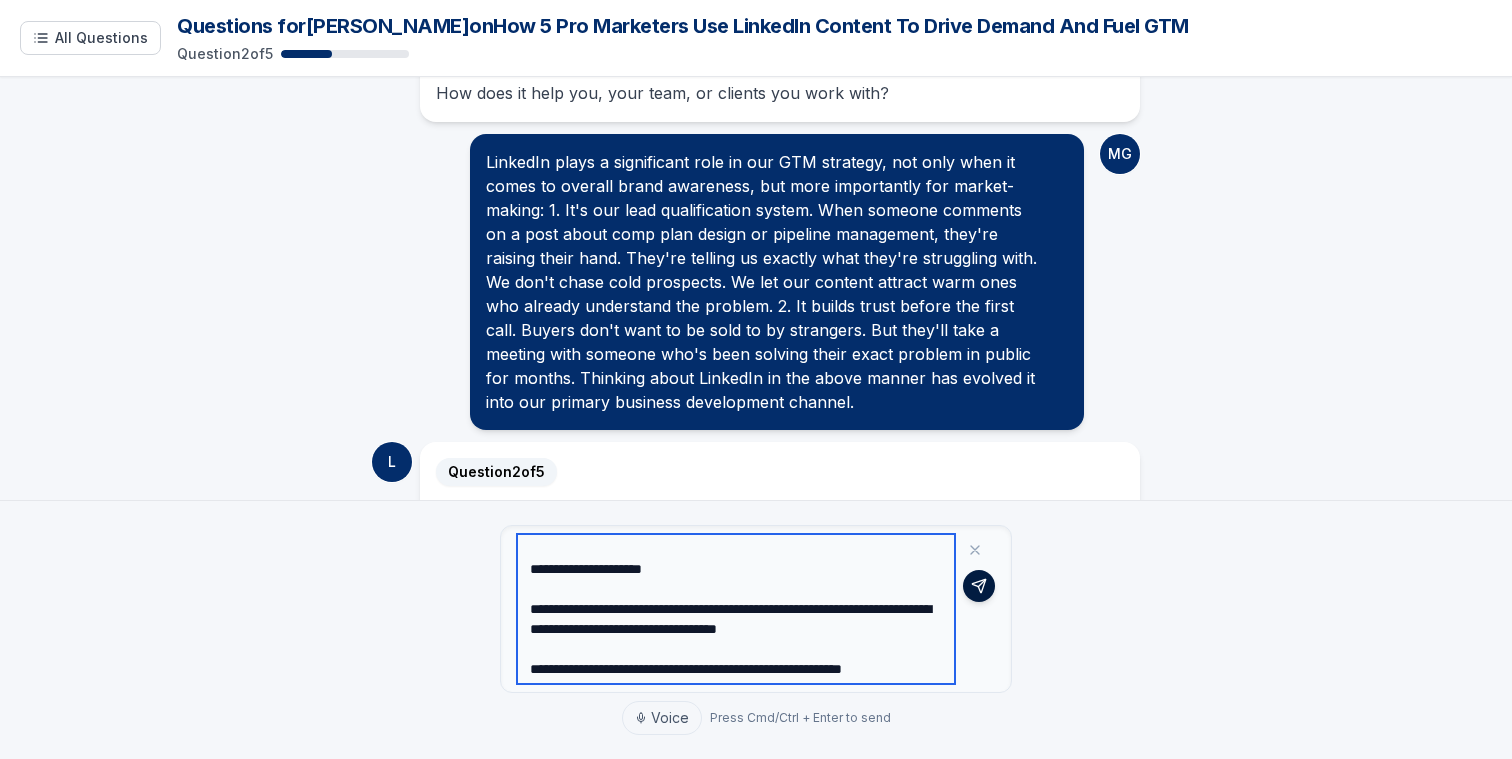 type on "**********" 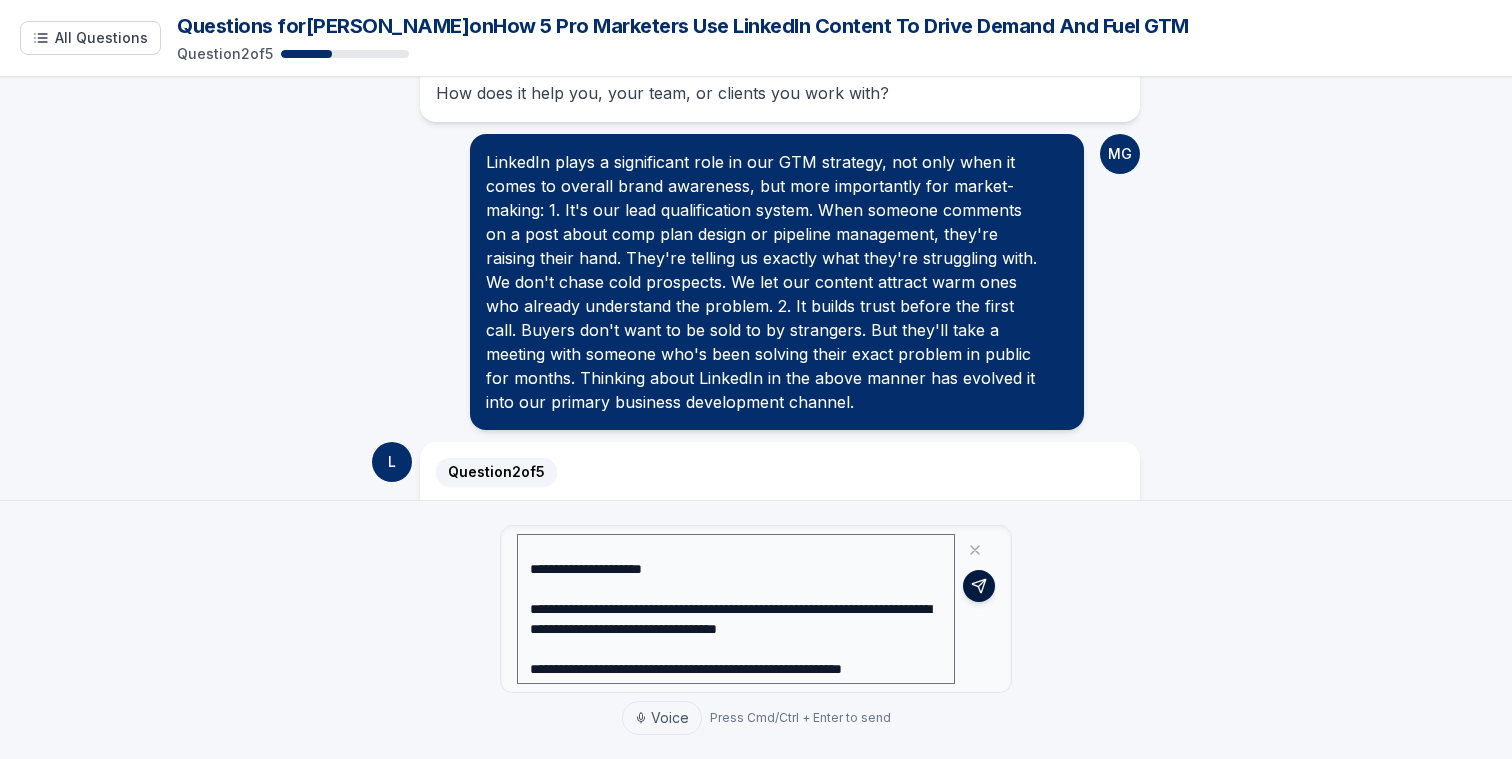 click 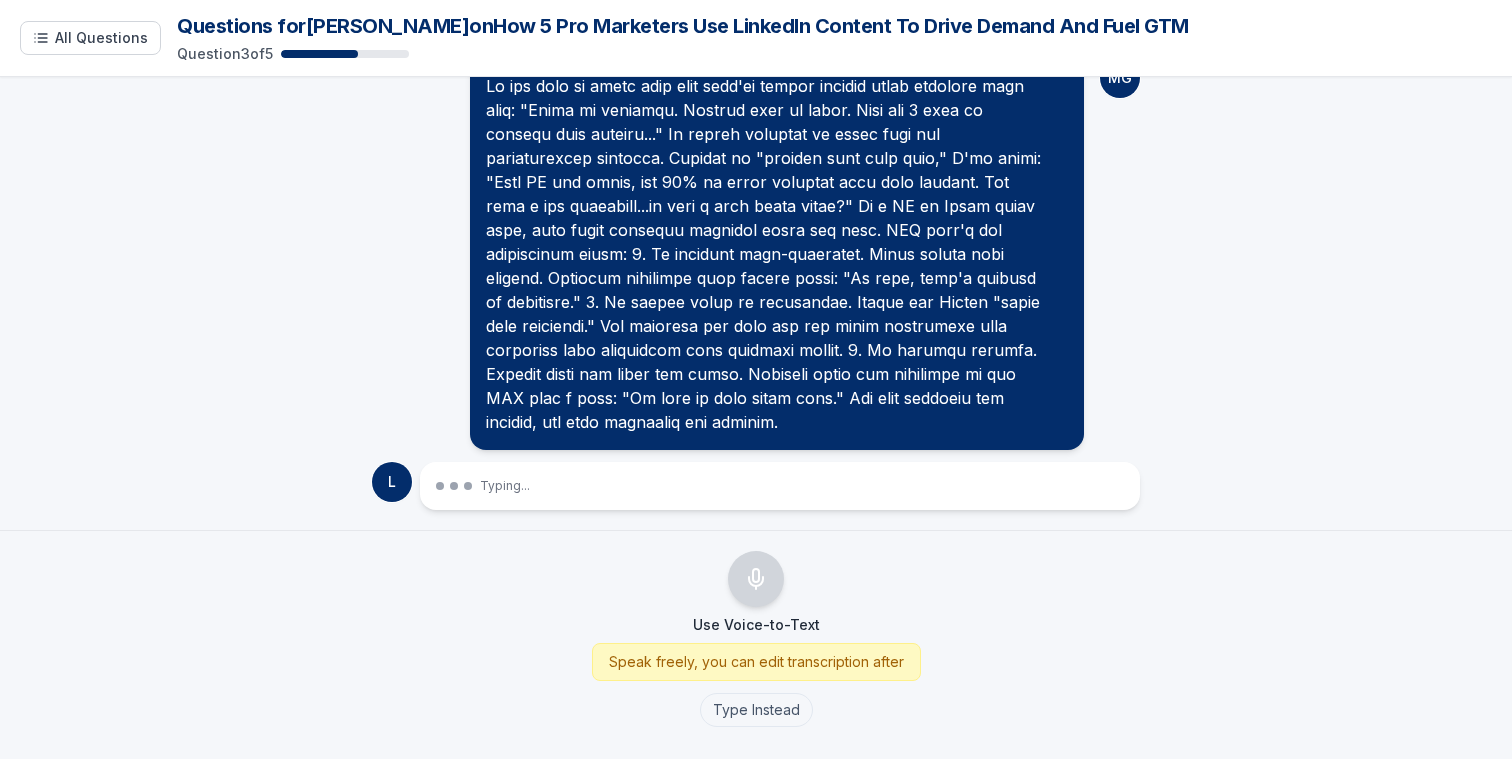 scroll, scrollTop: 825, scrollLeft: 0, axis: vertical 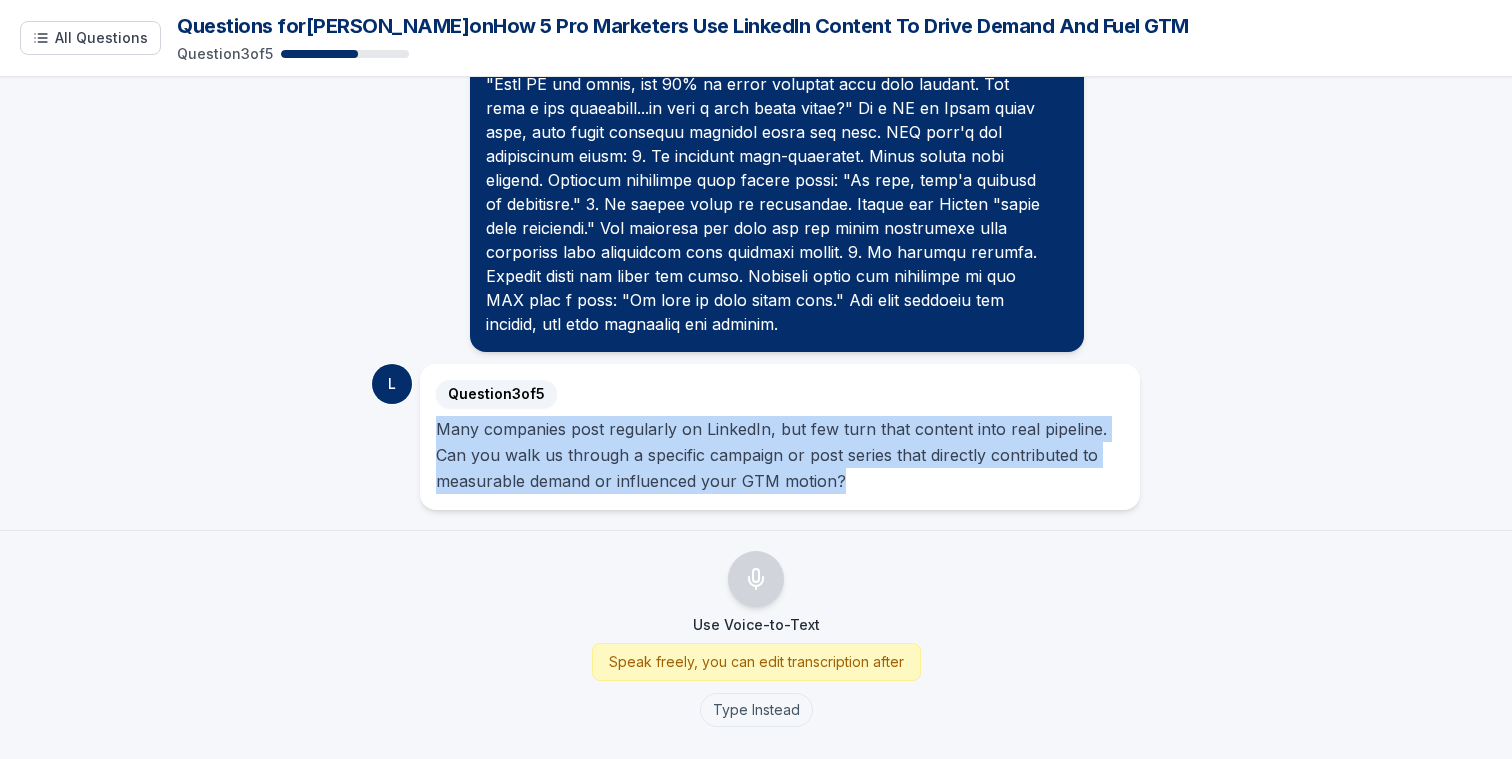 drag, startPoint x: 428, startPoint y: 423, endPoint x: 1066, endPoint y: 483, distance: 640.8151 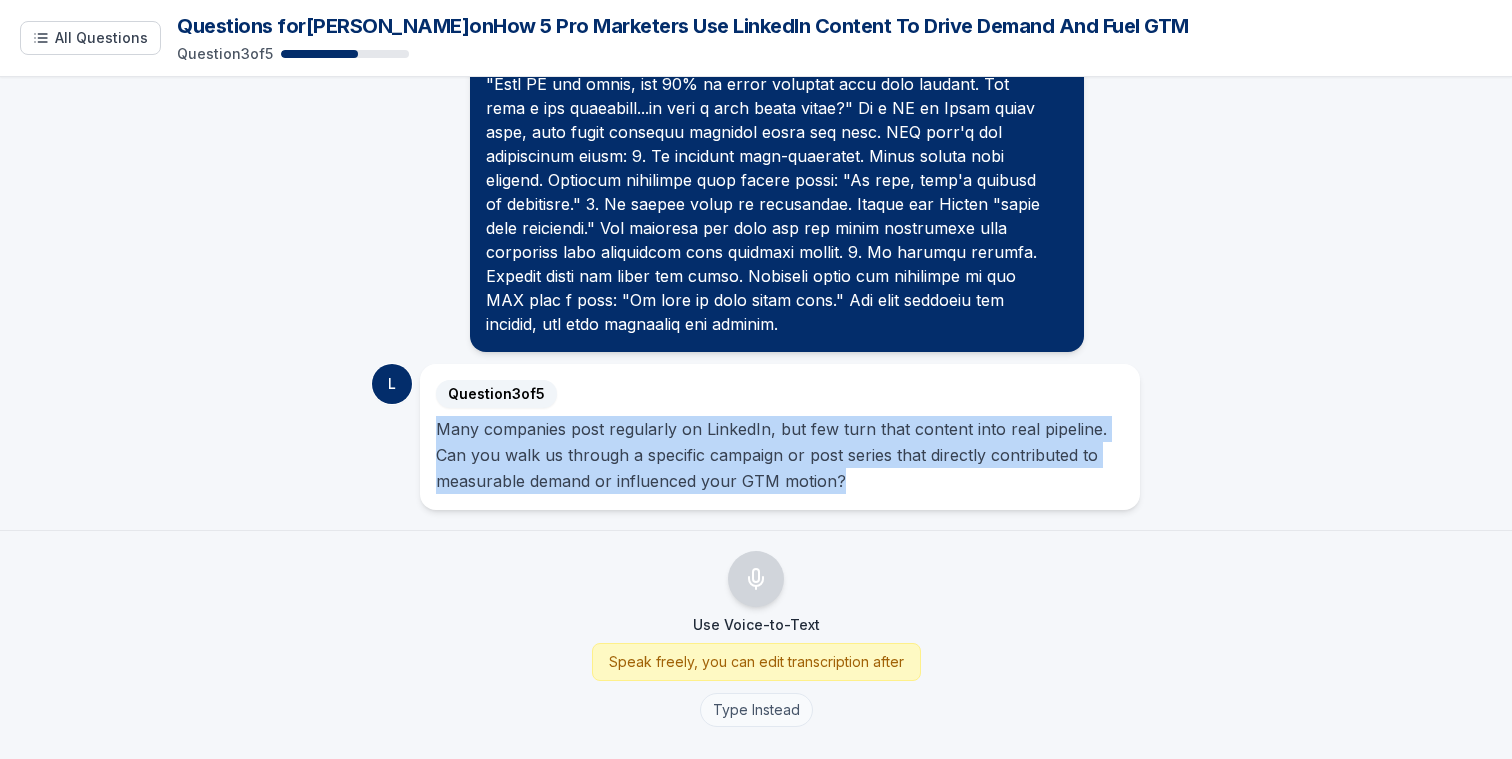 click on "Type Instead" at bounding box center (756, 710) 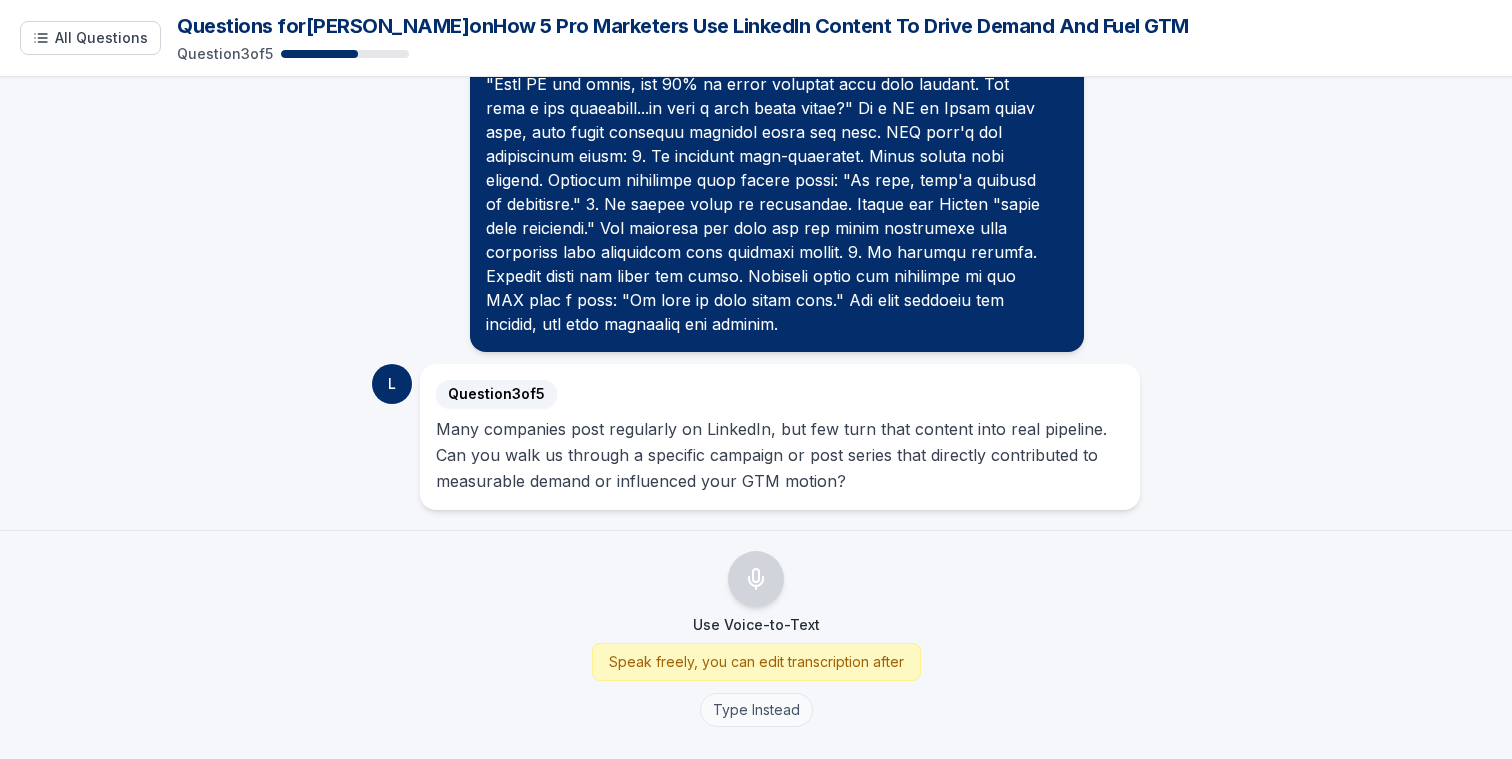 scroll, scrollTop: 773, scrollLeft: 0, axis: vertical 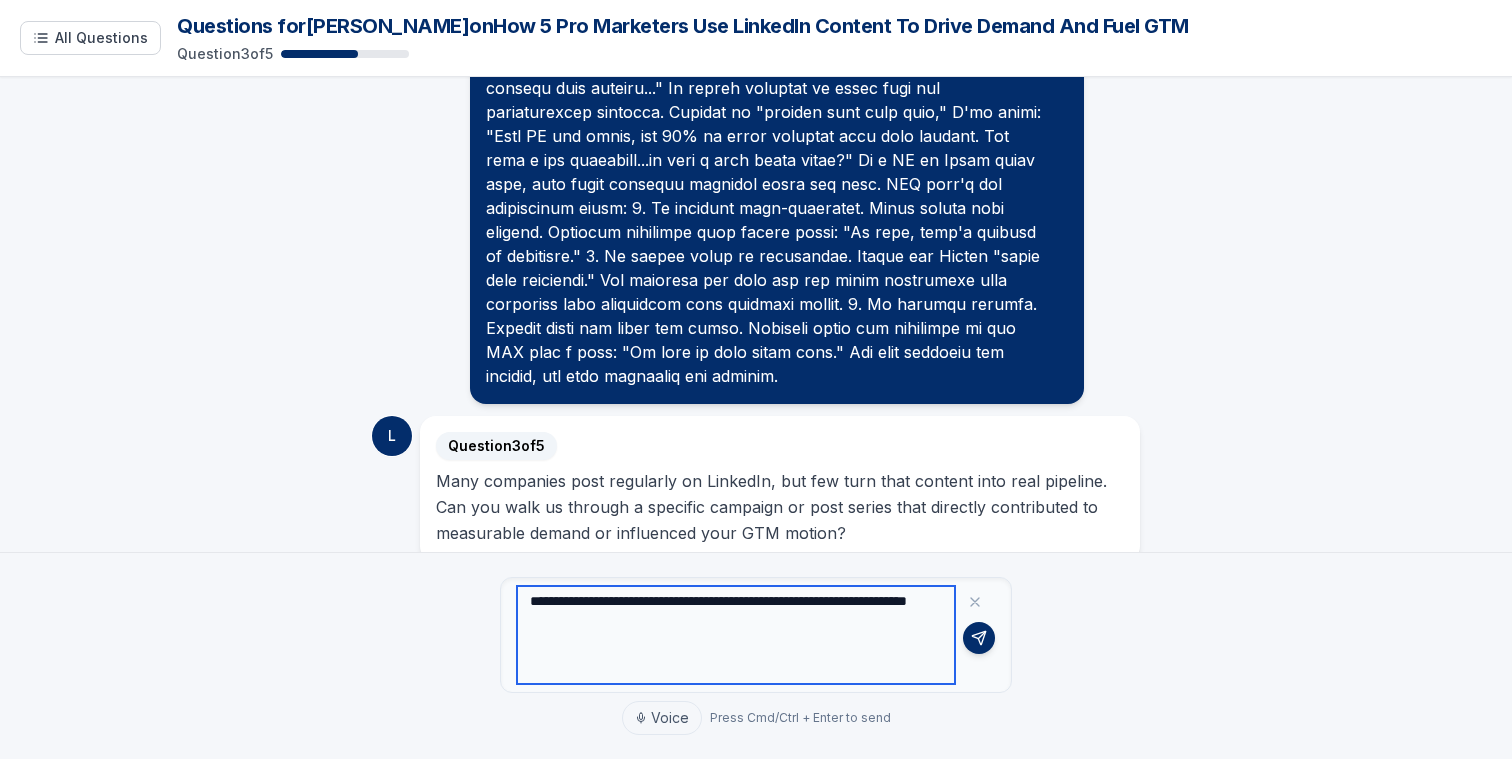 paste on "**********" 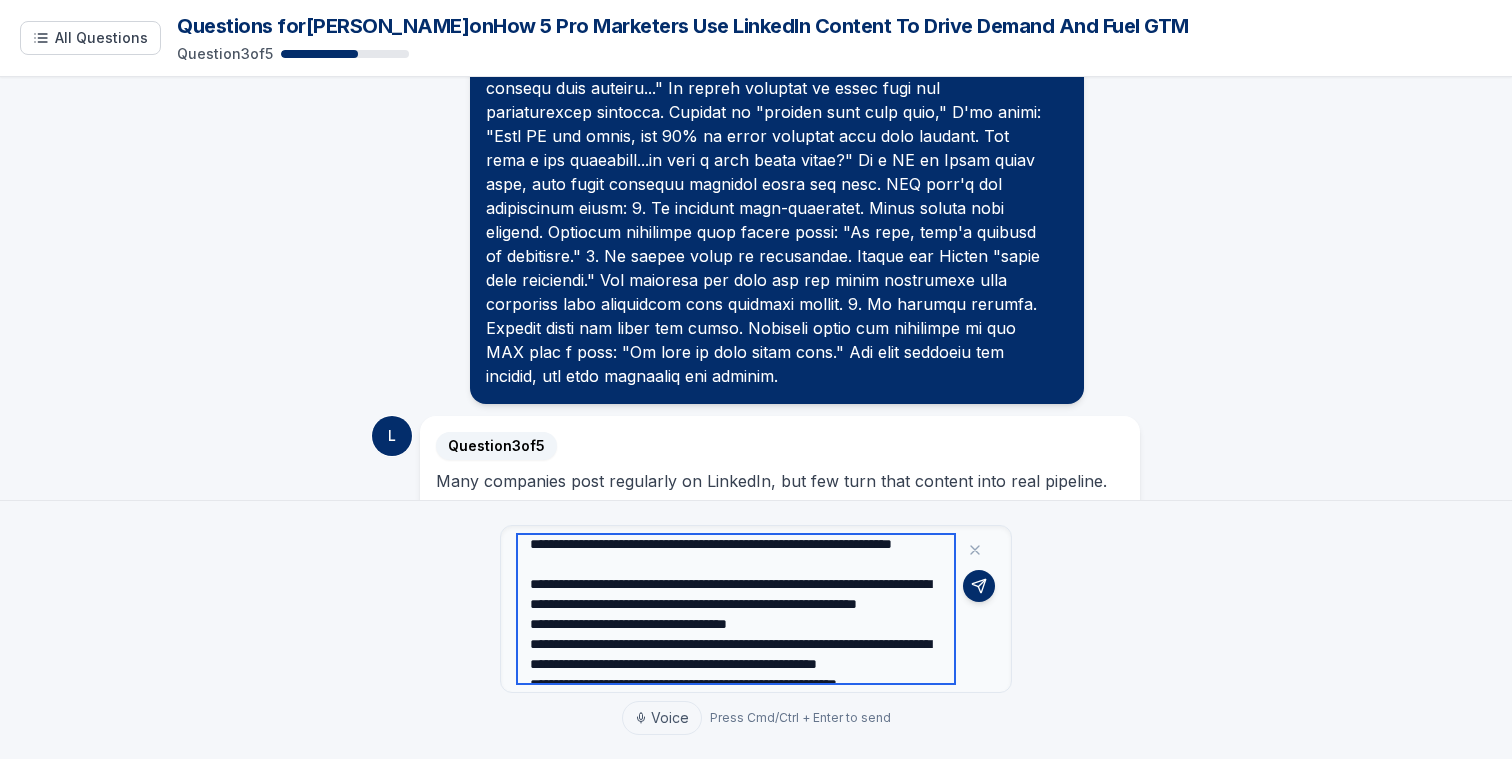 scroll, scrollTop: 31, scrollLeft: 0, axis: vertical 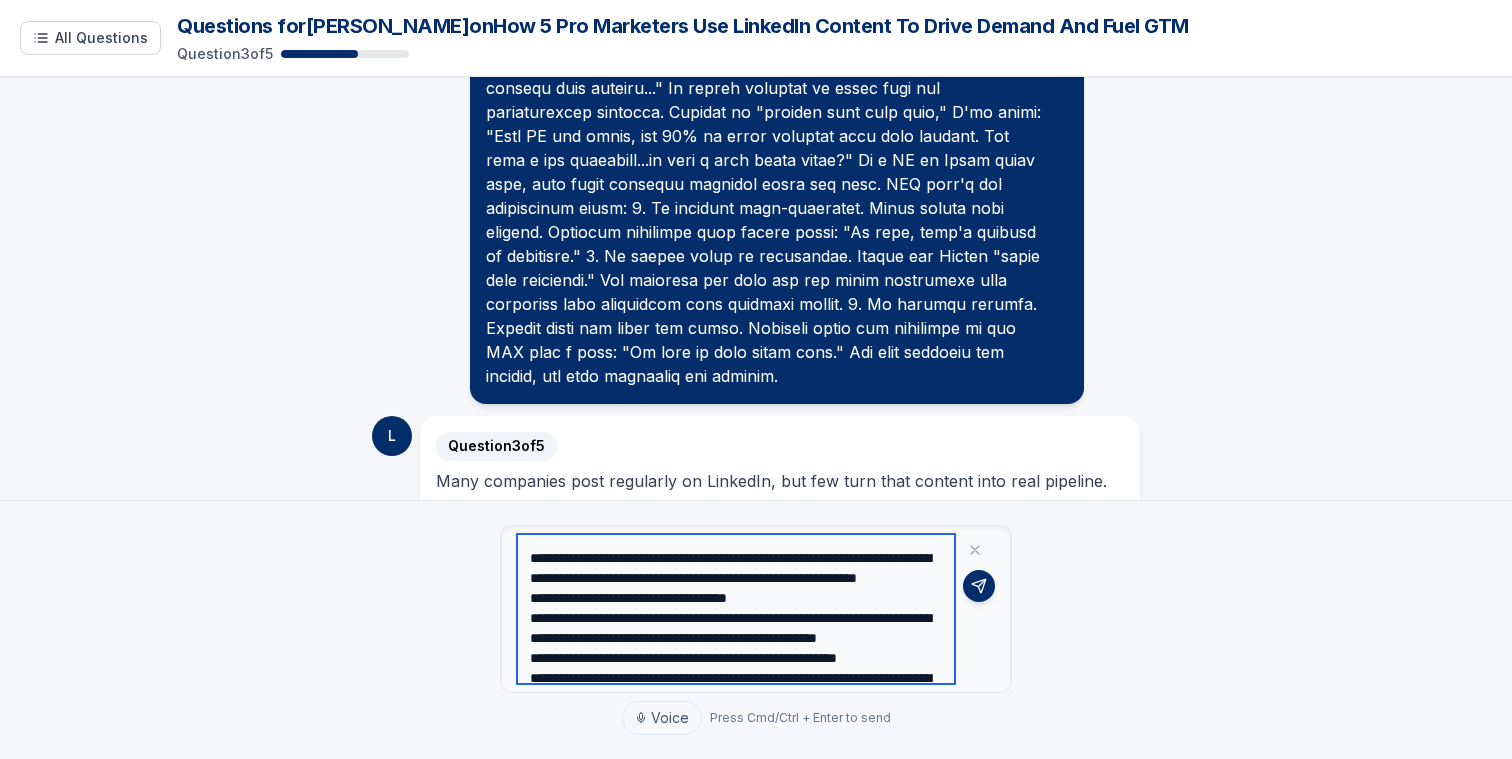 click on "**********" at bounding box center [736, 609] 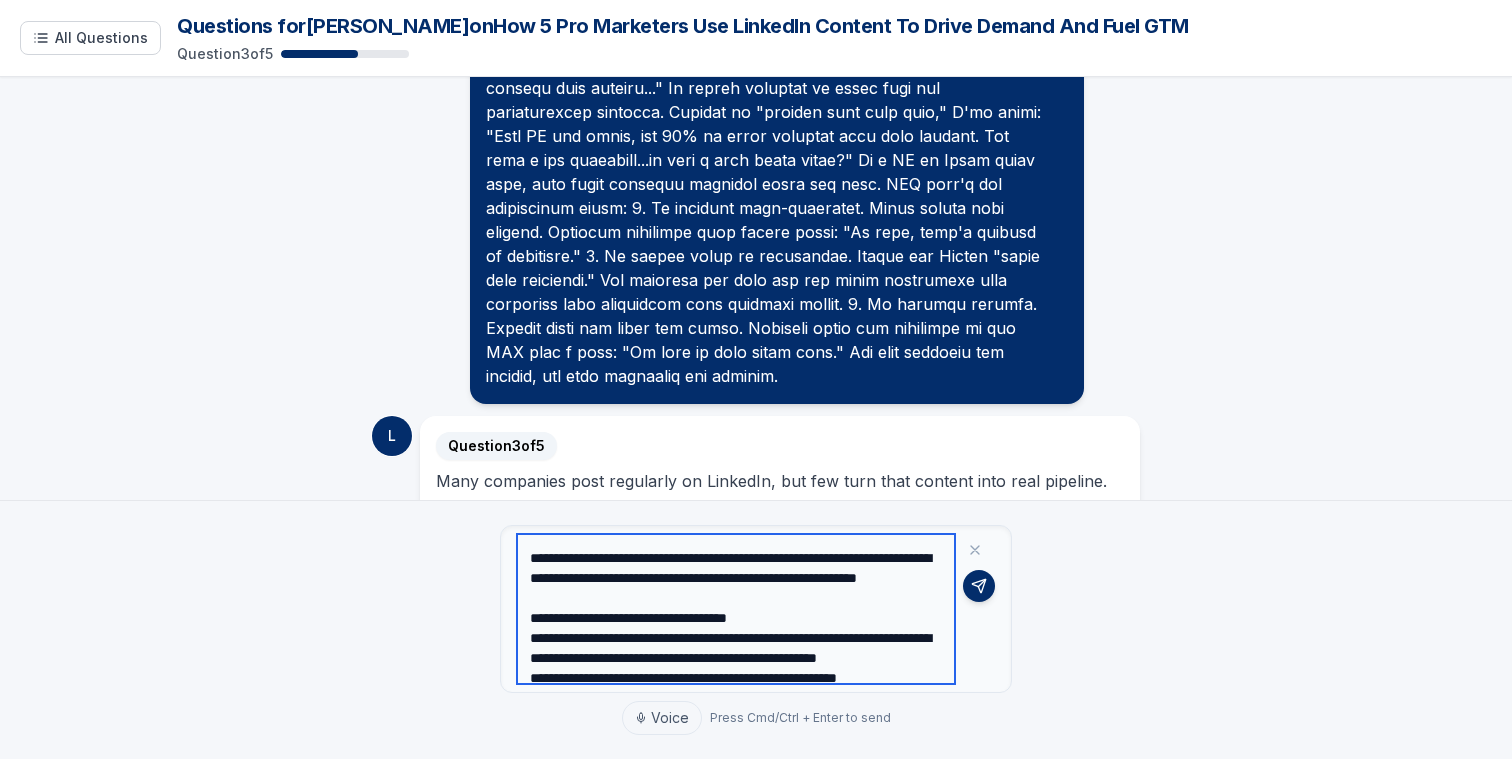 click on "**********" at bounding box center [736, 609] 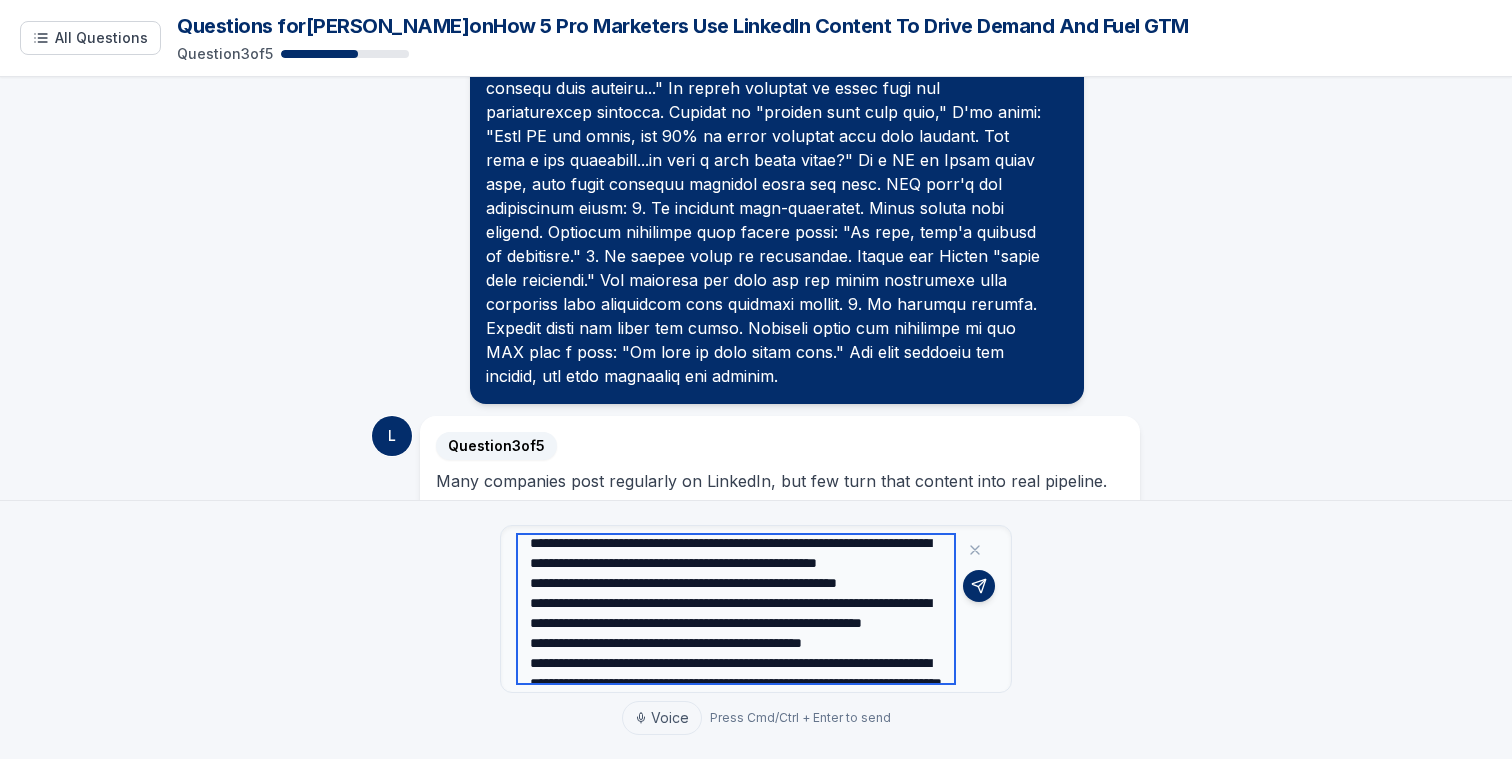scroll, scrollTop: 168, scrollLeft: 0, axis: vertical 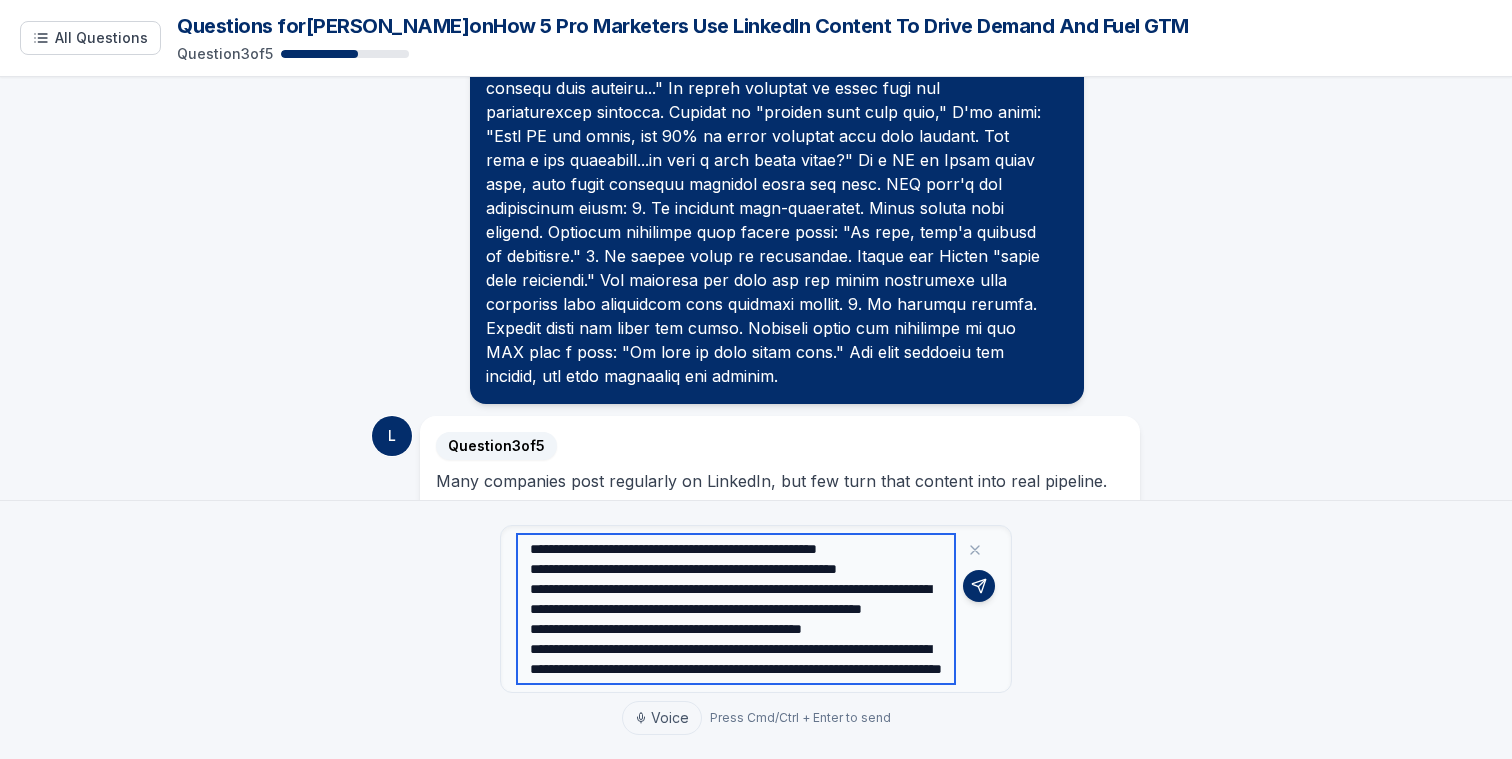 click on "**********" at bounding box center [736, 609] 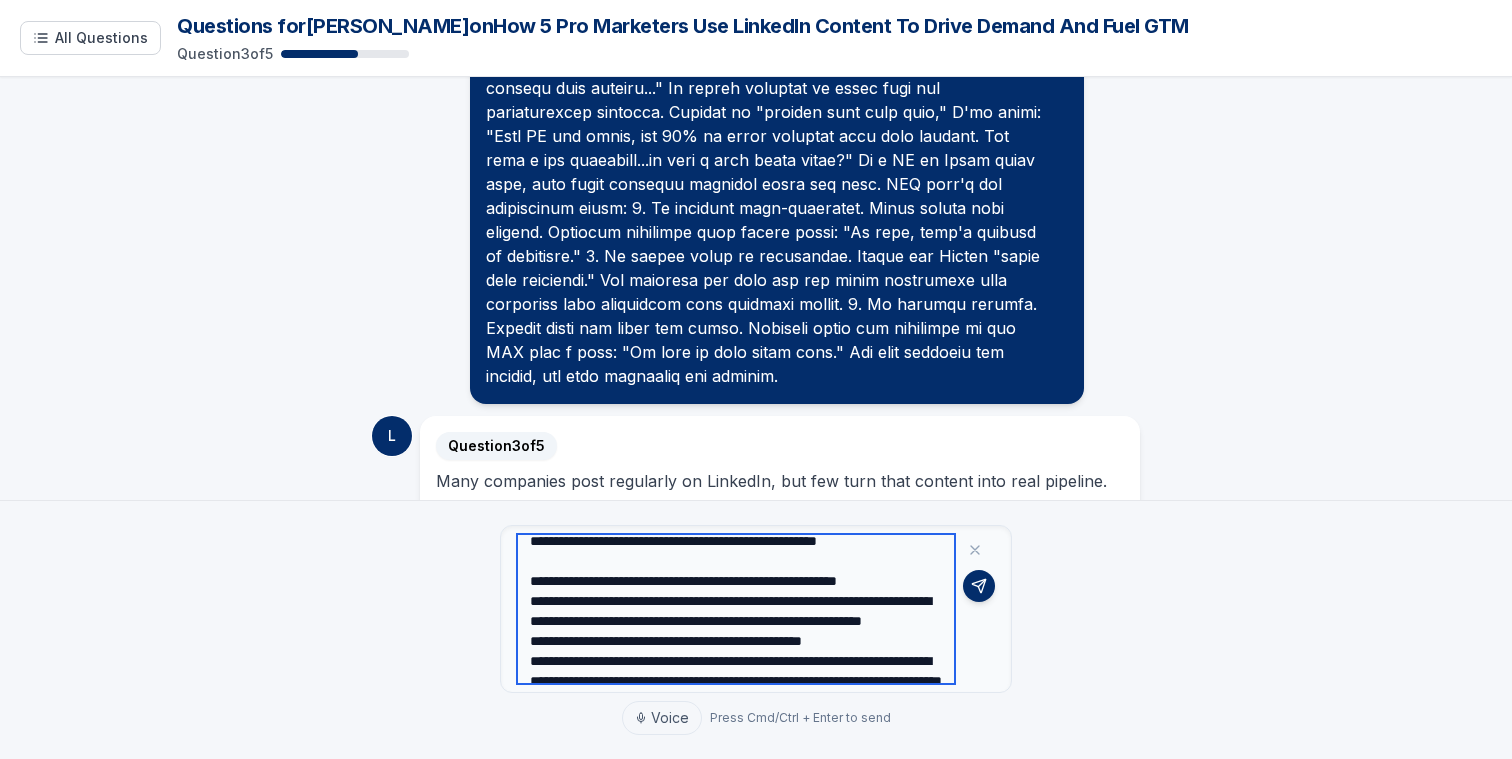 scroll, scrollTop: 188, scrollLeft: 0, axis: vertical 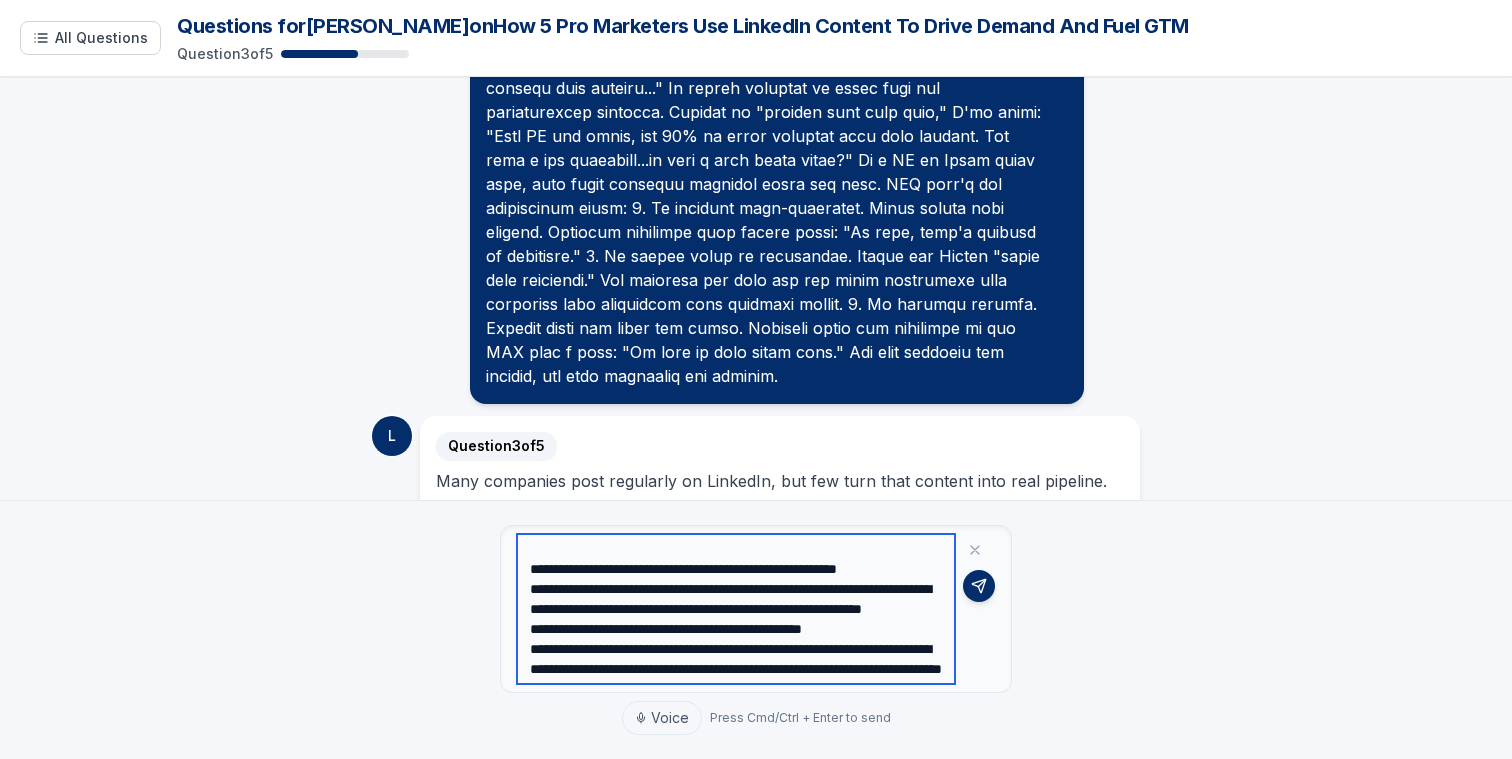 drag, startPoint x: 722, startPoint y: 578, endPoint x: 585, endPoint y: 560, distance: 138.17743 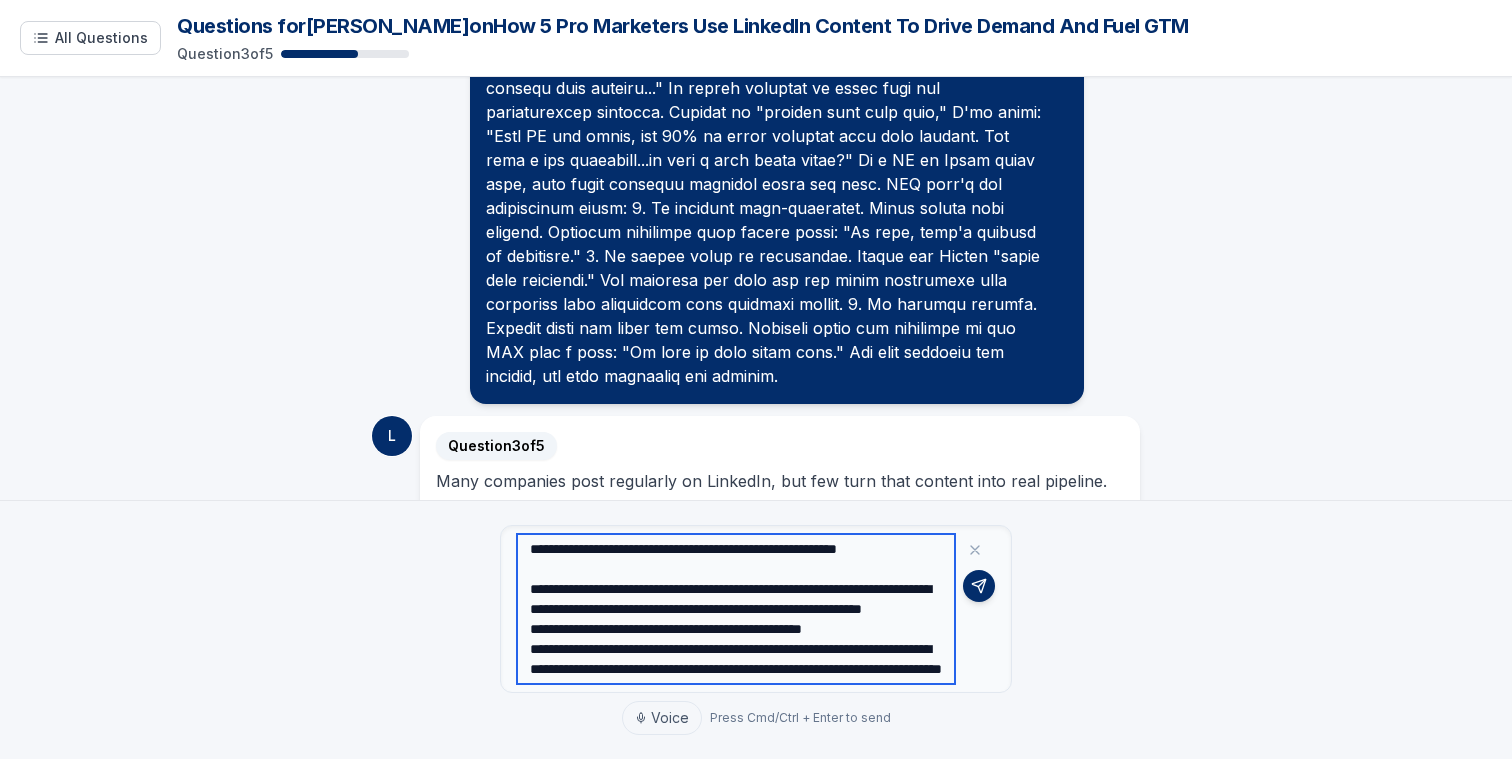 scroll, scrollTop: 258, scrollLeft: 0, axis: vertical 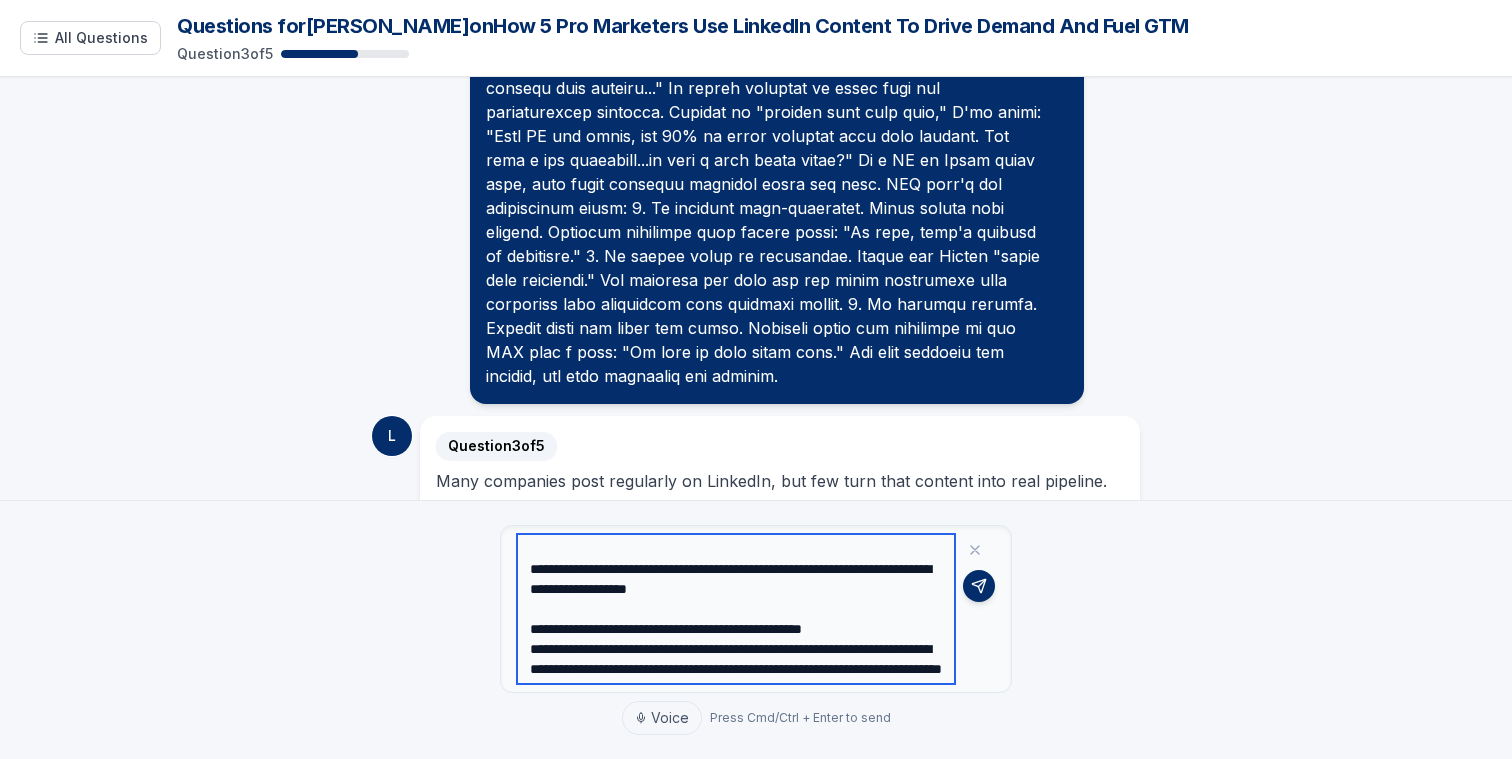 drag, startPoint x: 879, startPoint y: 668, endPoint x: 894, endPoint y: 629, distance: 41.785164 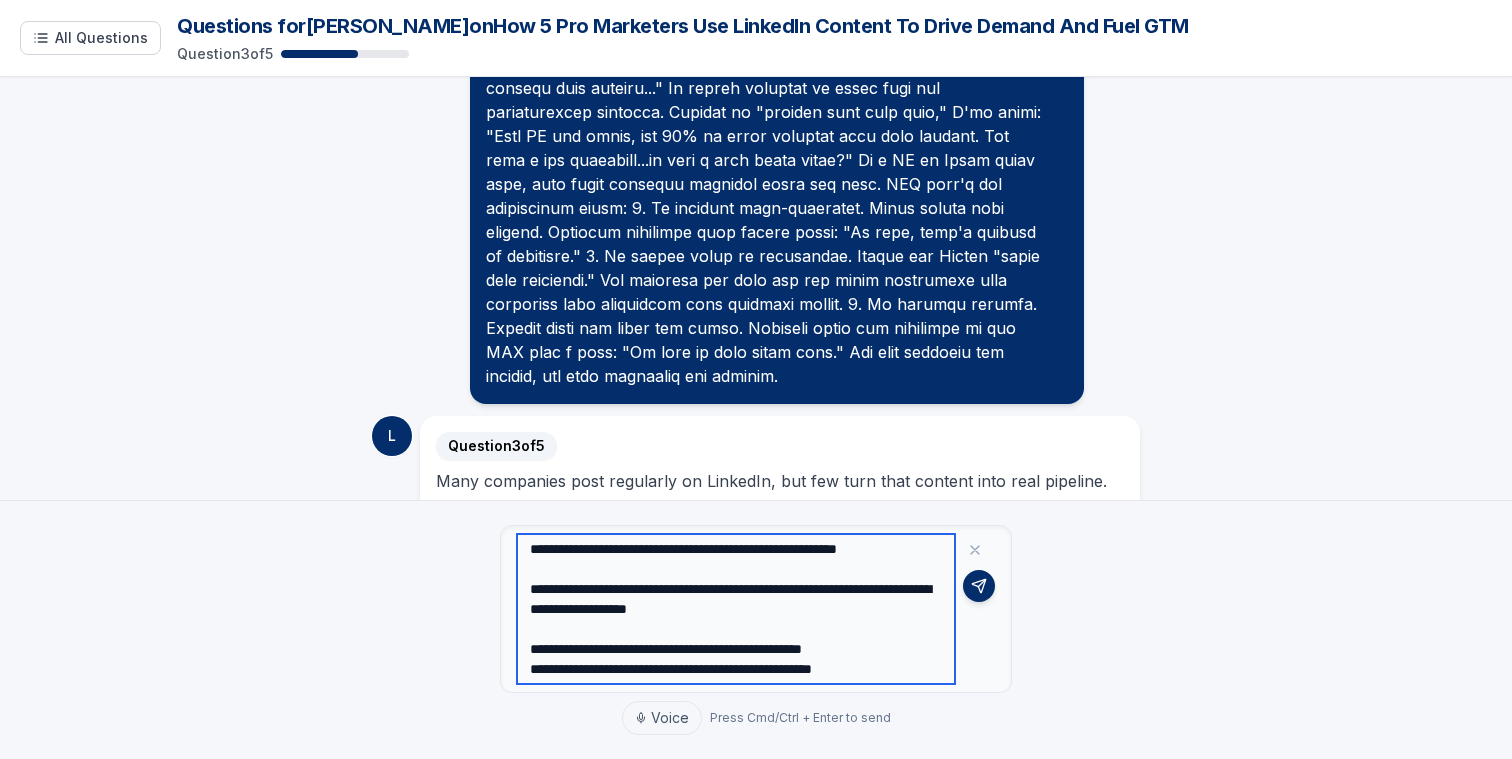 scroll, scrollTop: 240, scrollLeft: 0, axis: vertical 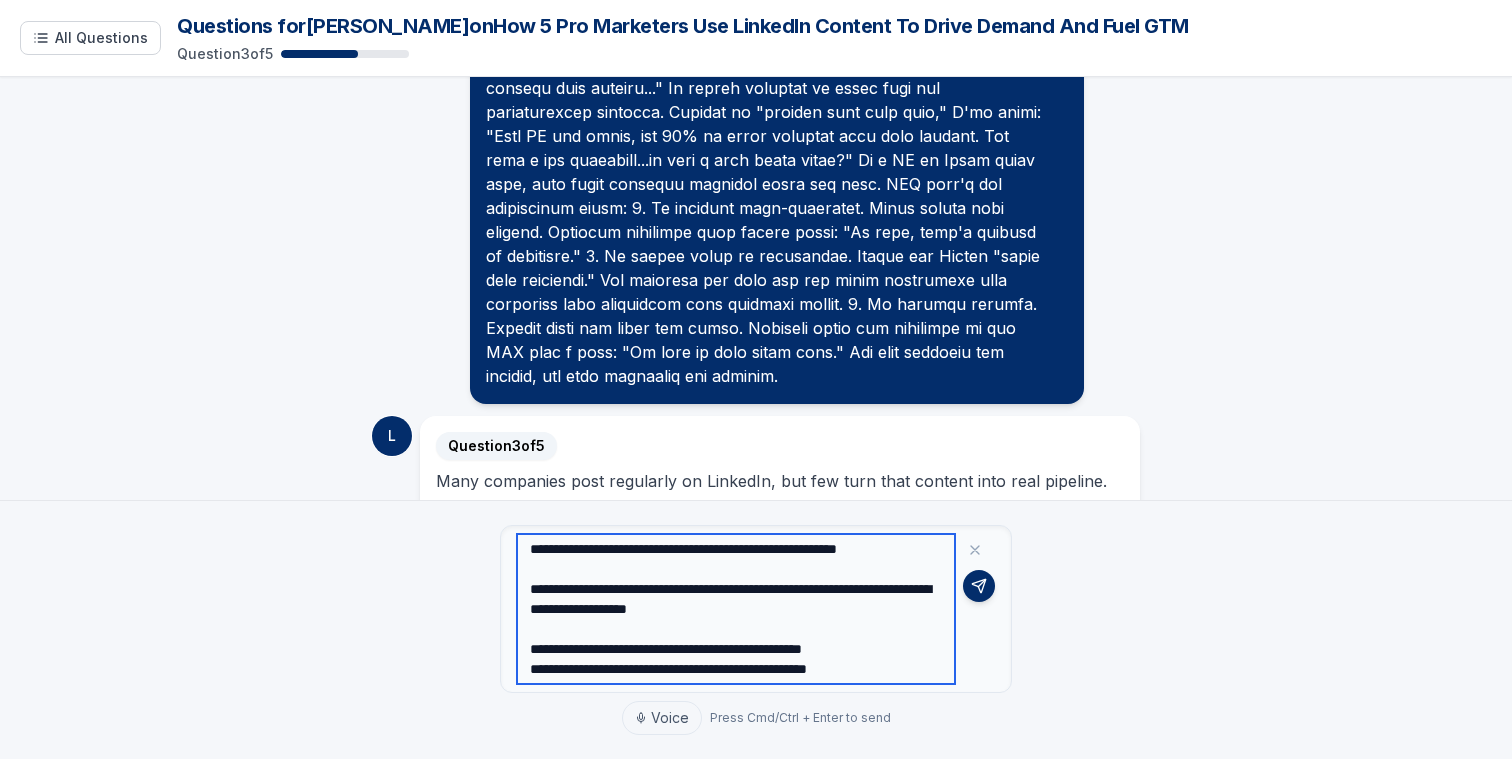 click on "**********" at bounding box center (736, 609) 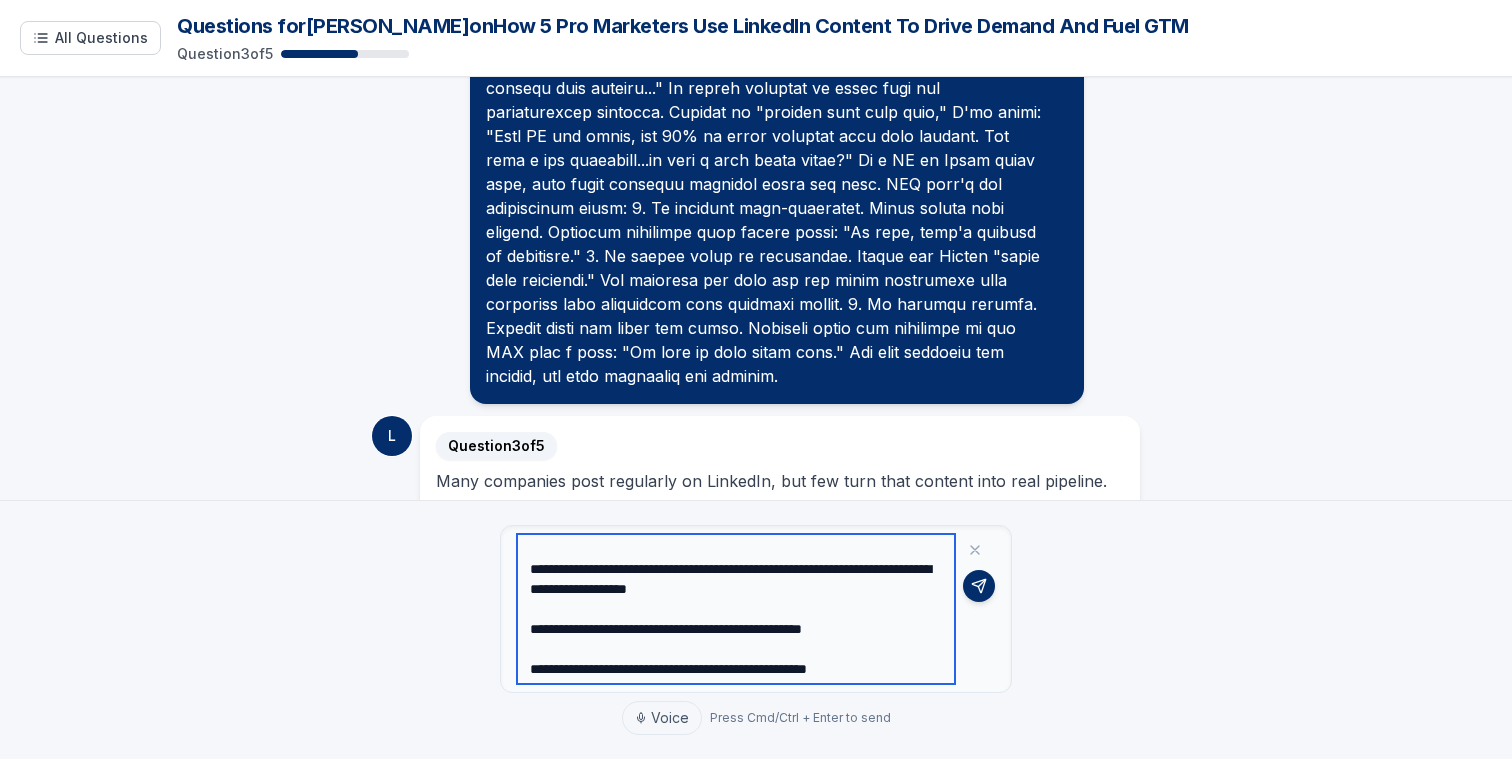 scroll, scrollTop: 260, scrollLeft: 0, axis: vertical 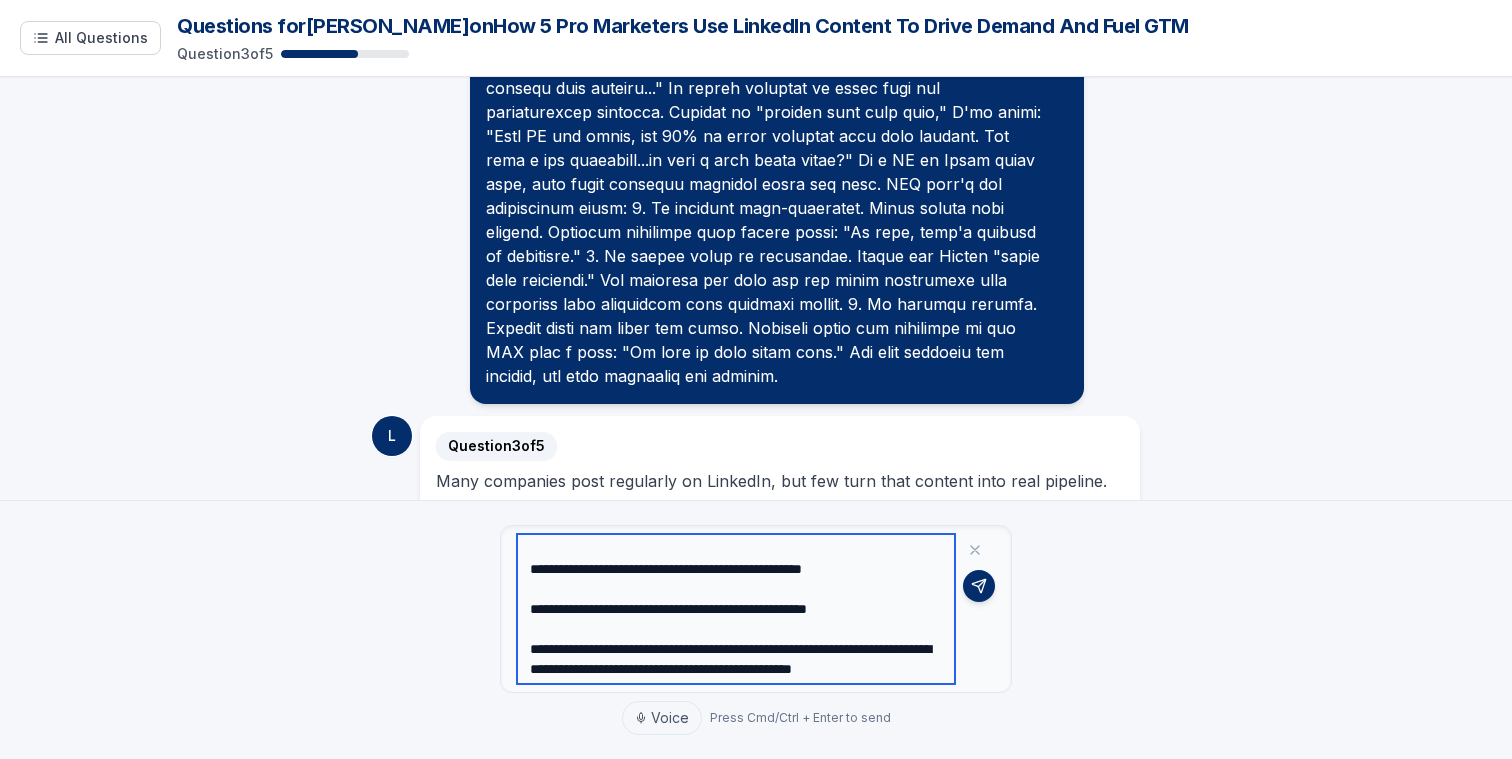 click on "**********" at bounding box center [736, 609] 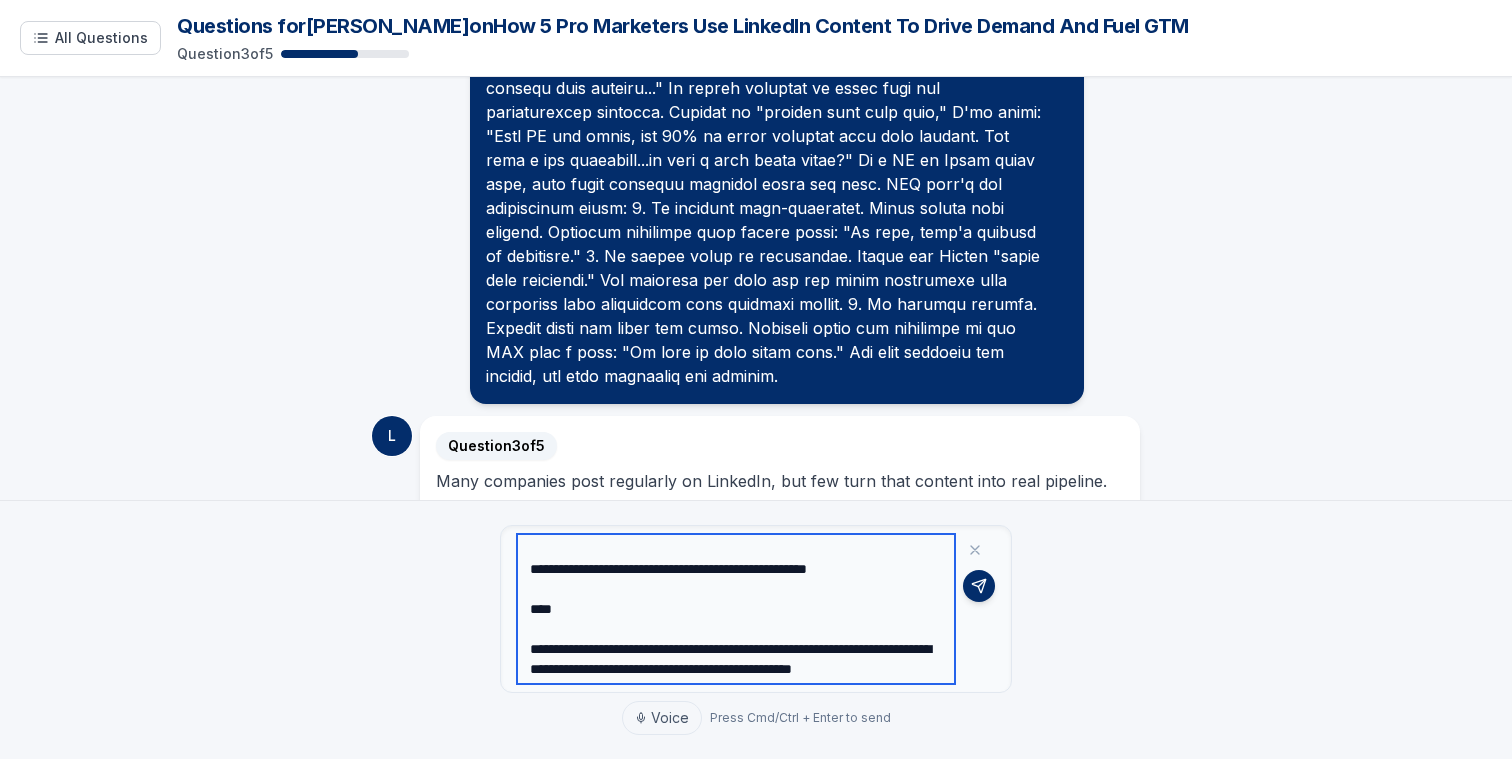 scroll, scrollTop: 380, scrollLeft: 0, axis: vertical 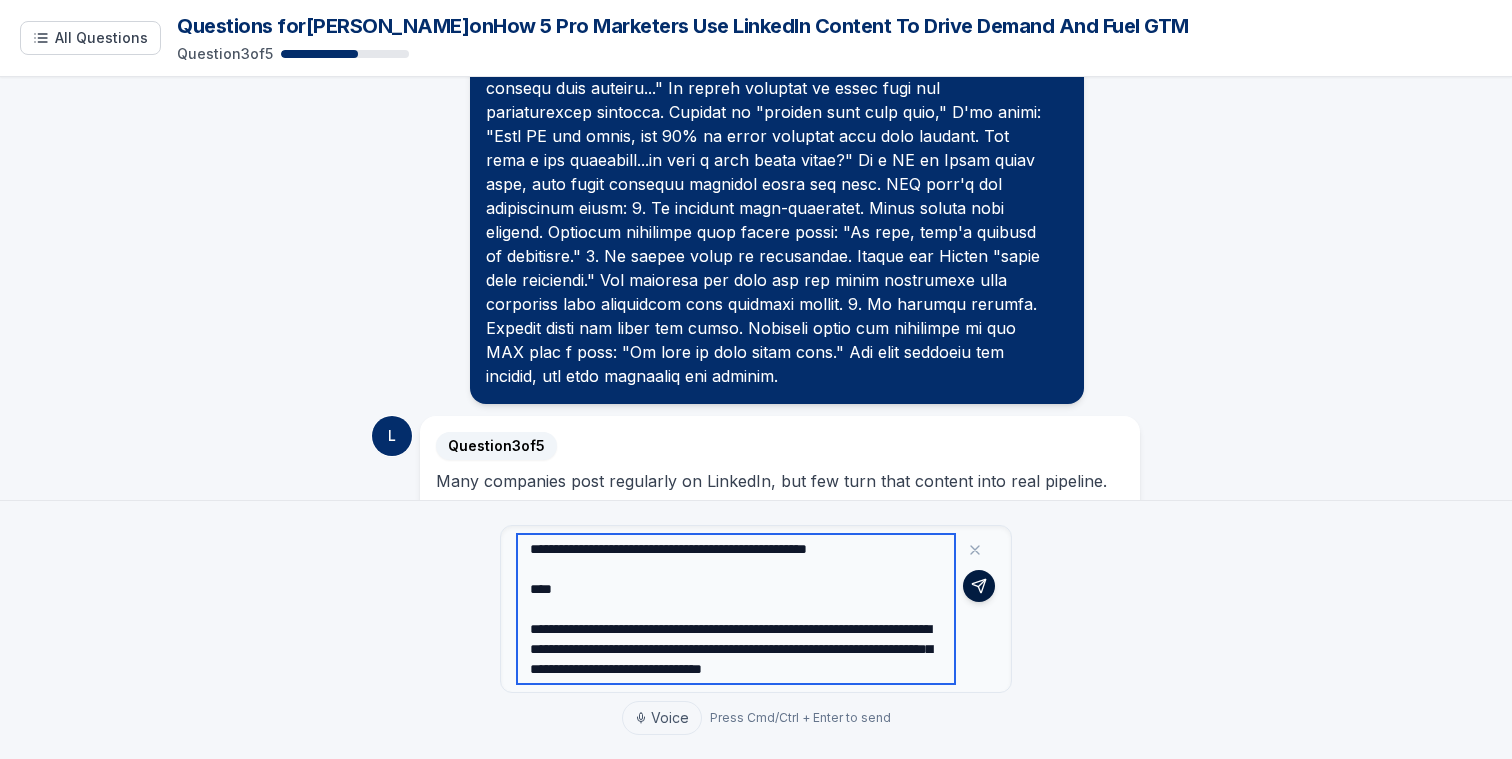 type on "**********" 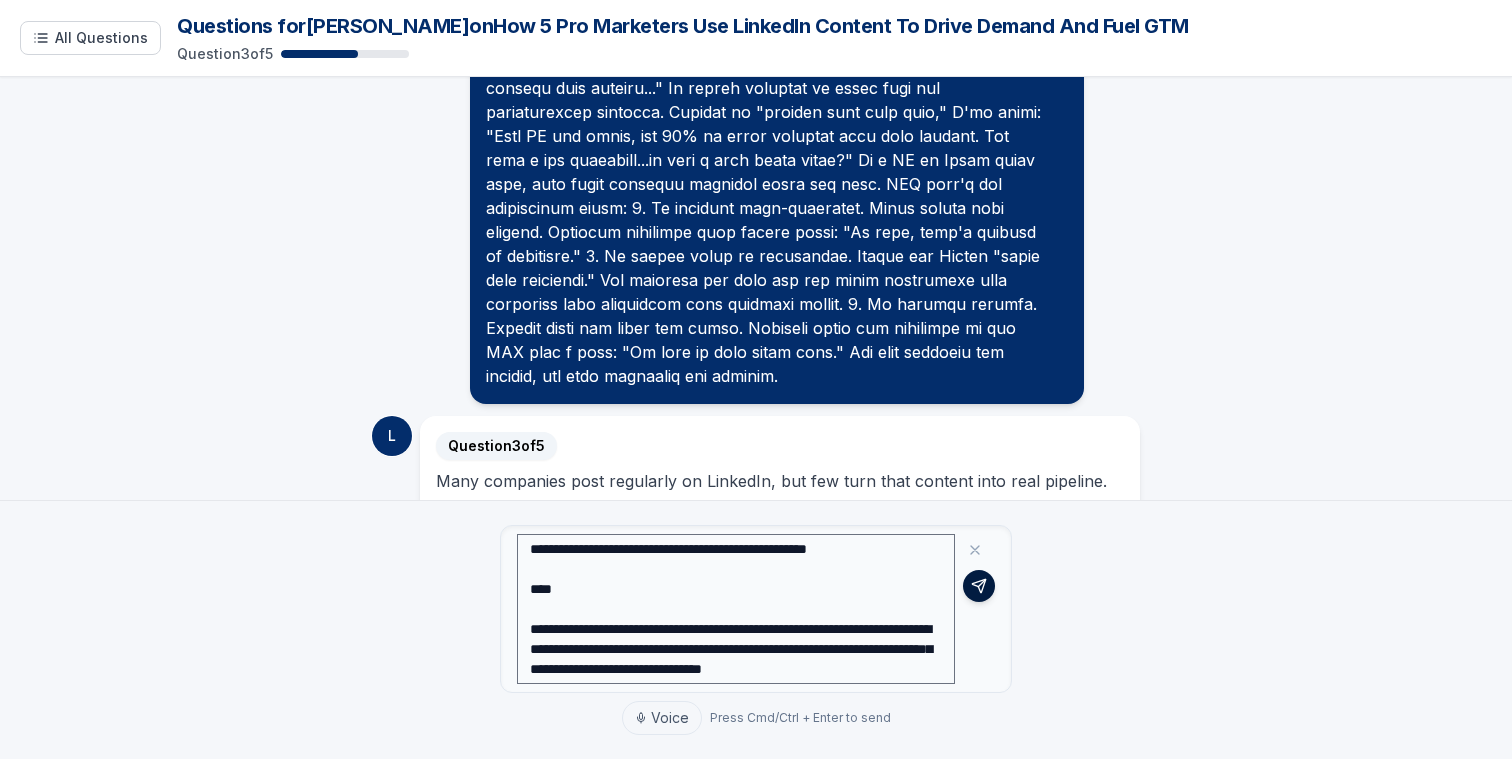 click 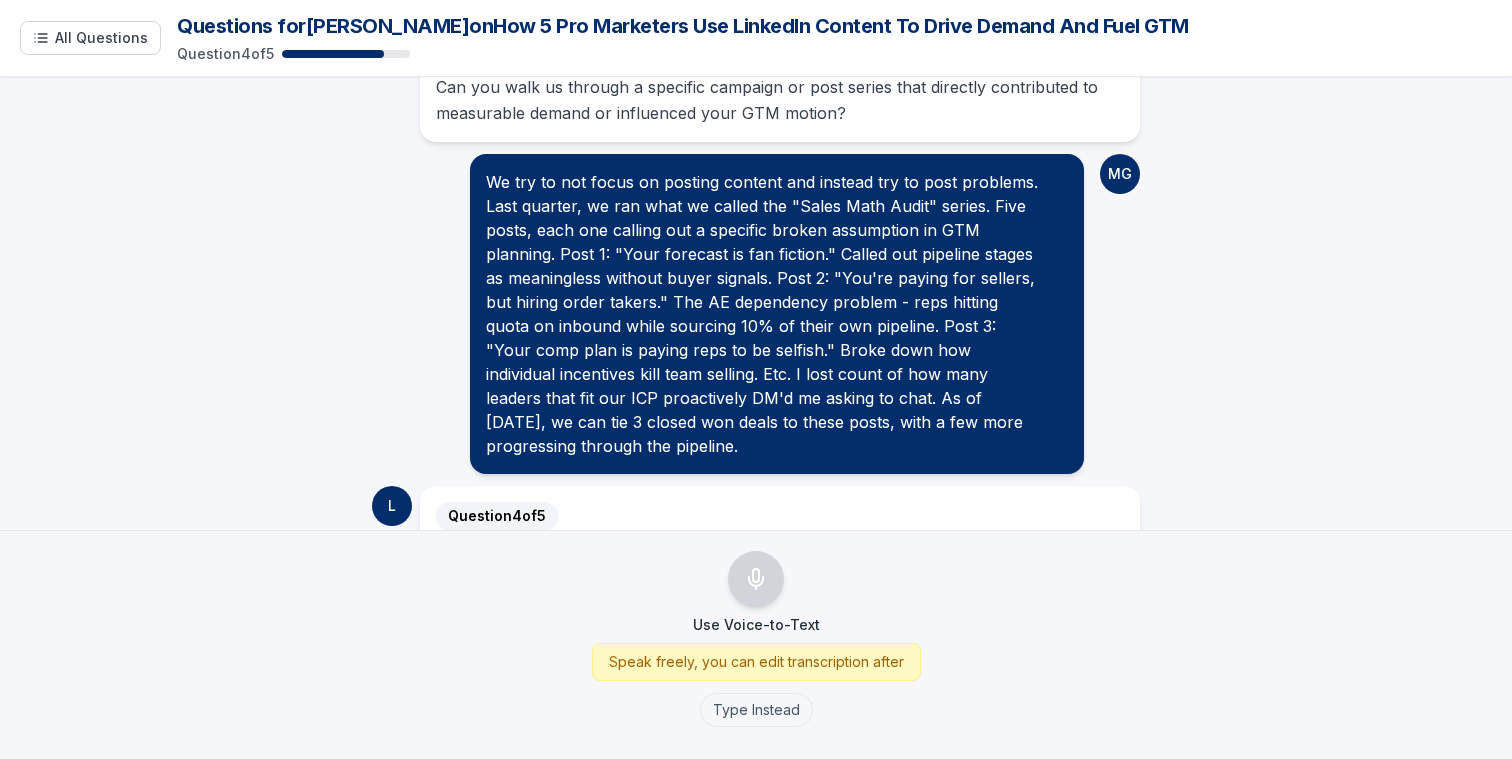 scroll, scrollTop: 1311, scrollLeft: 0, axis: vertical 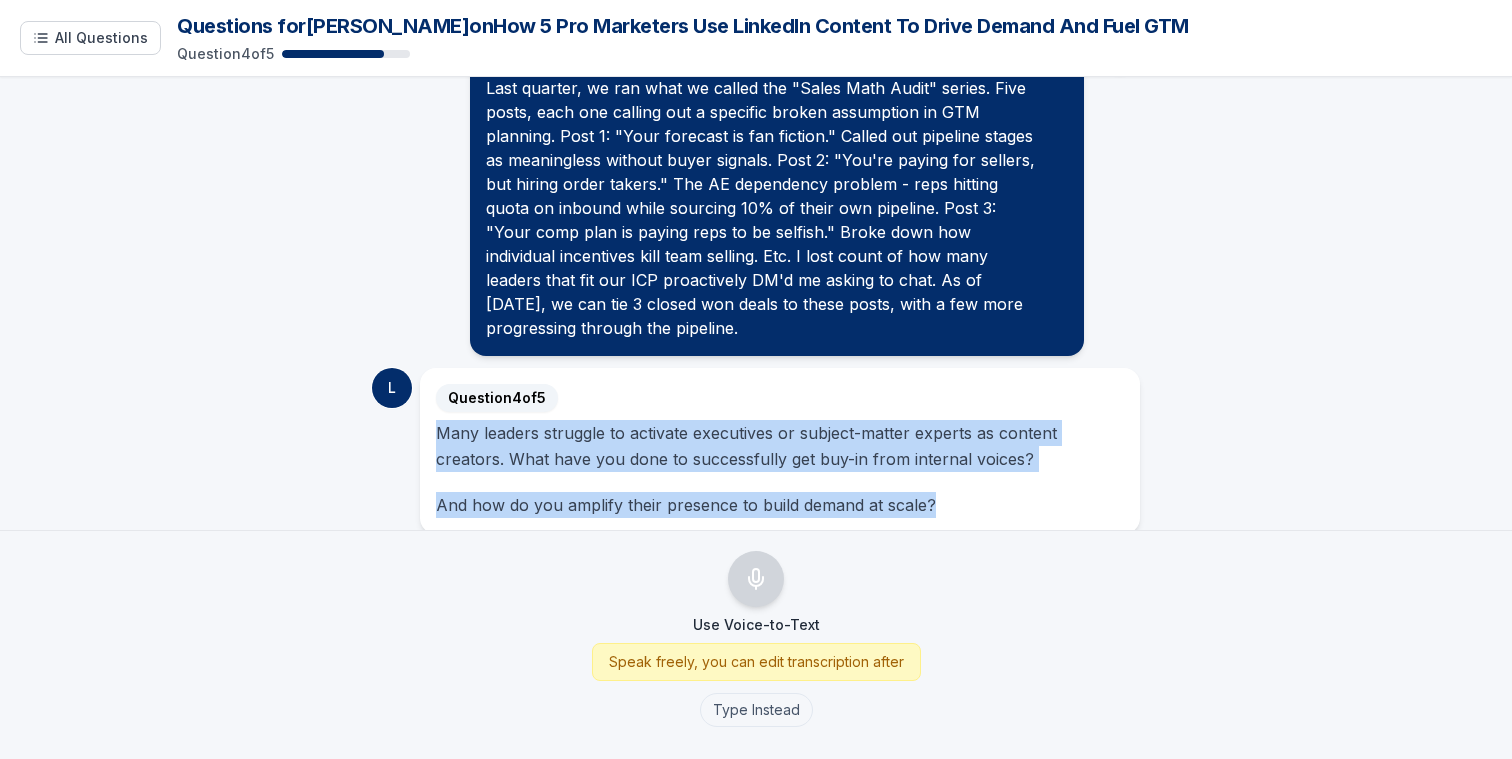 drag, startPoint x: 431, startPoint y: 407, endPoint x: 1007, endPoint y: 490, distance: 581.94934 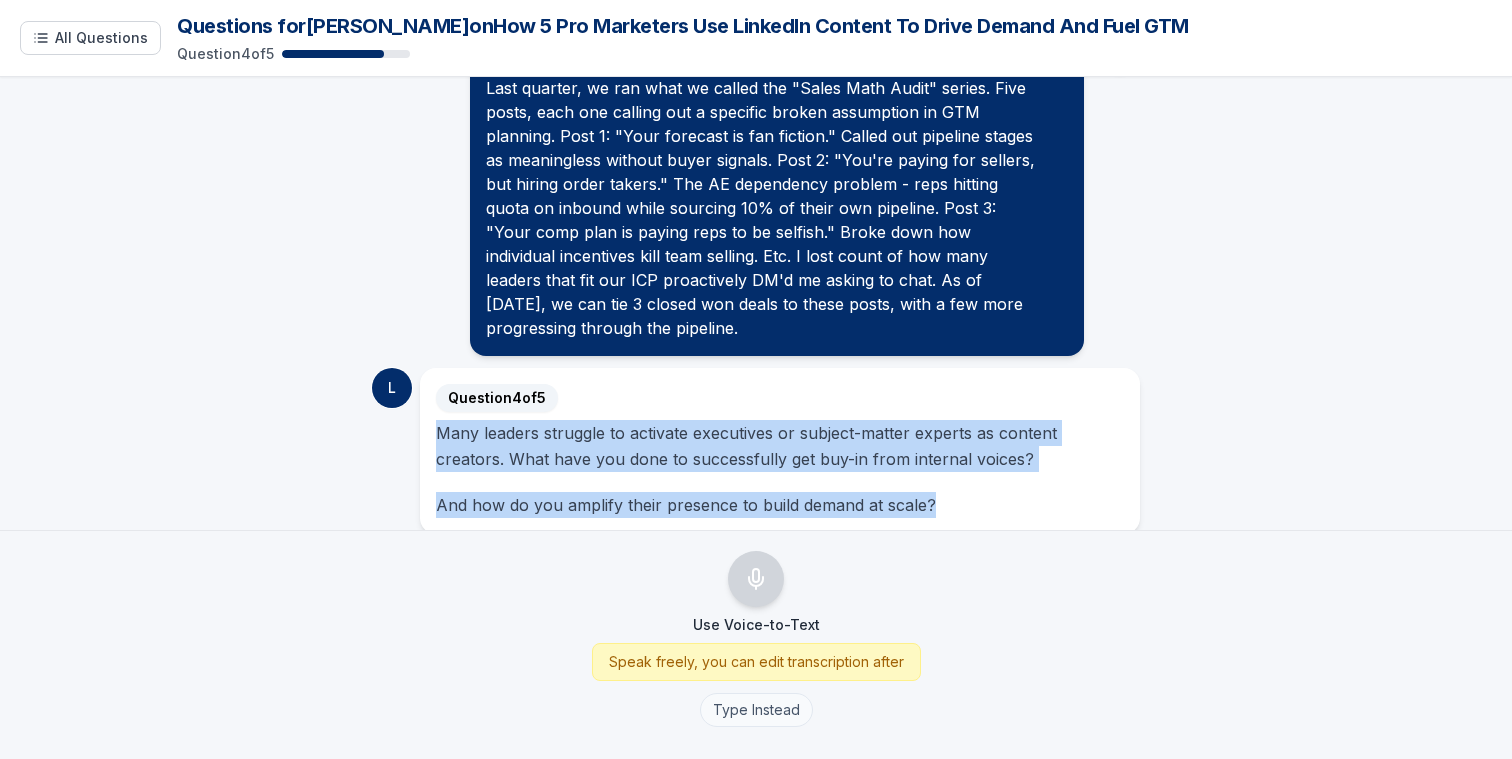 click on "Type Instead" at bounding box center [756, 710] 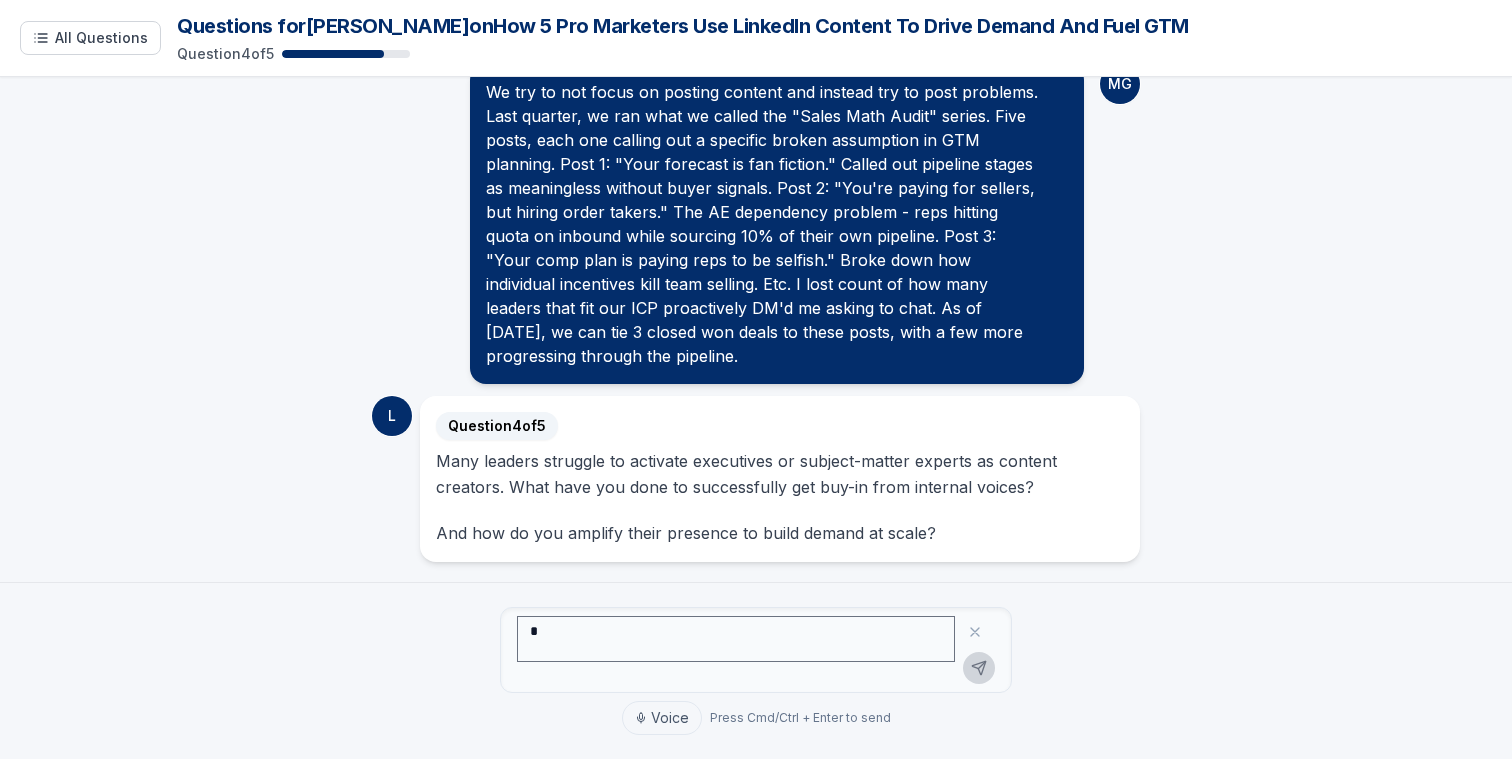 scroll, scrollTop: 1259, scrollLeft: 0, axis: vertical 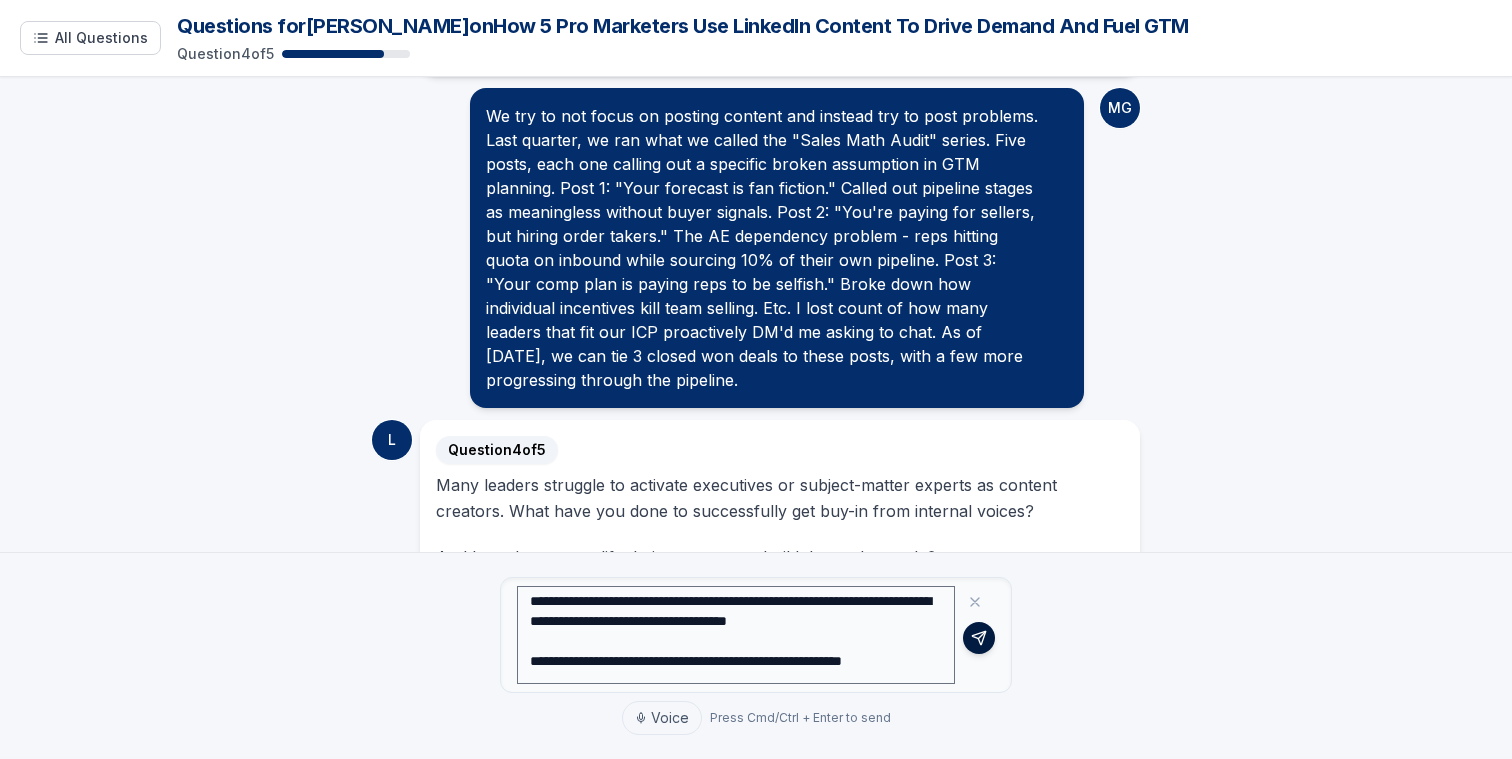 type on "**********" 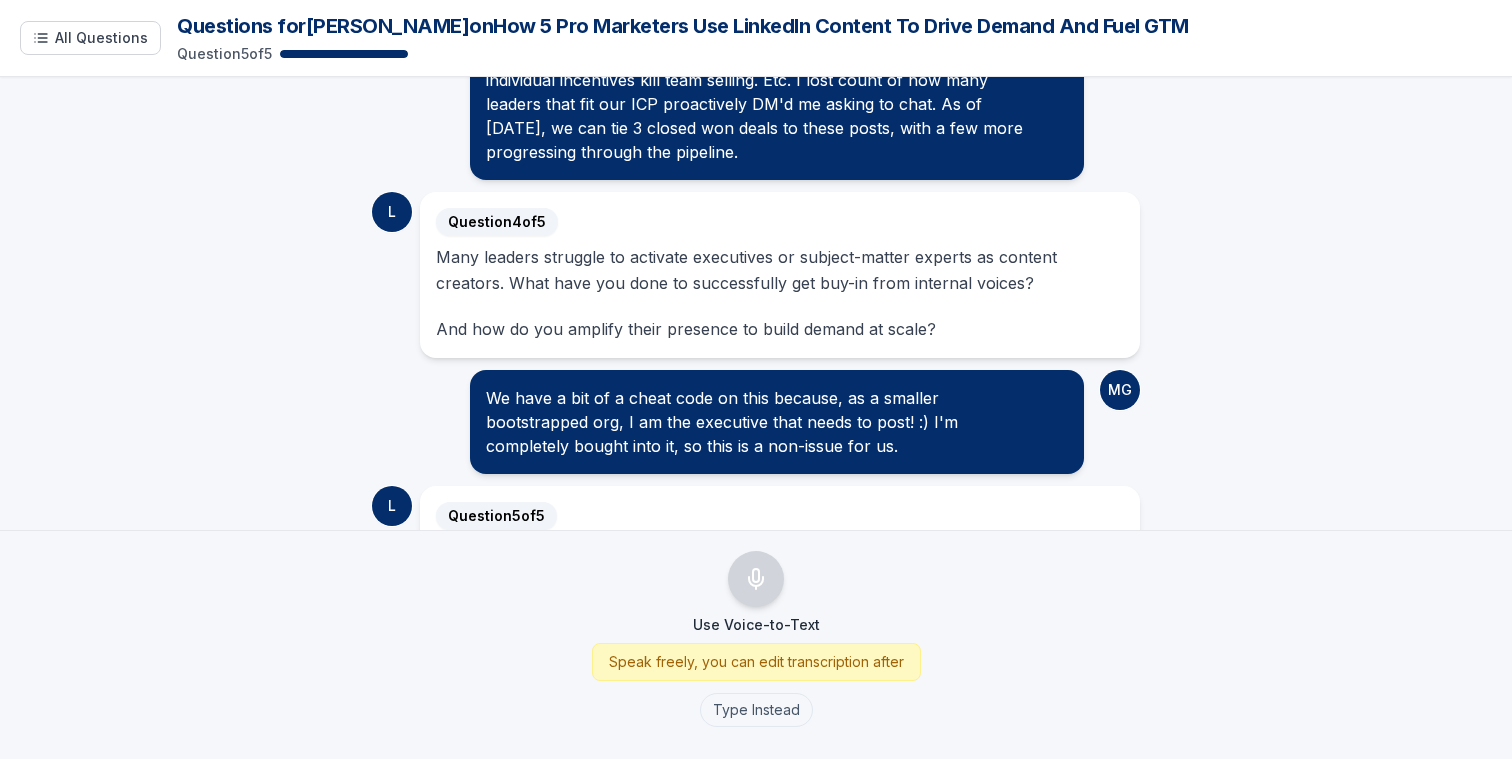 scroll, scrollTop: 1657, scrollLeft: 0, axis: vertical 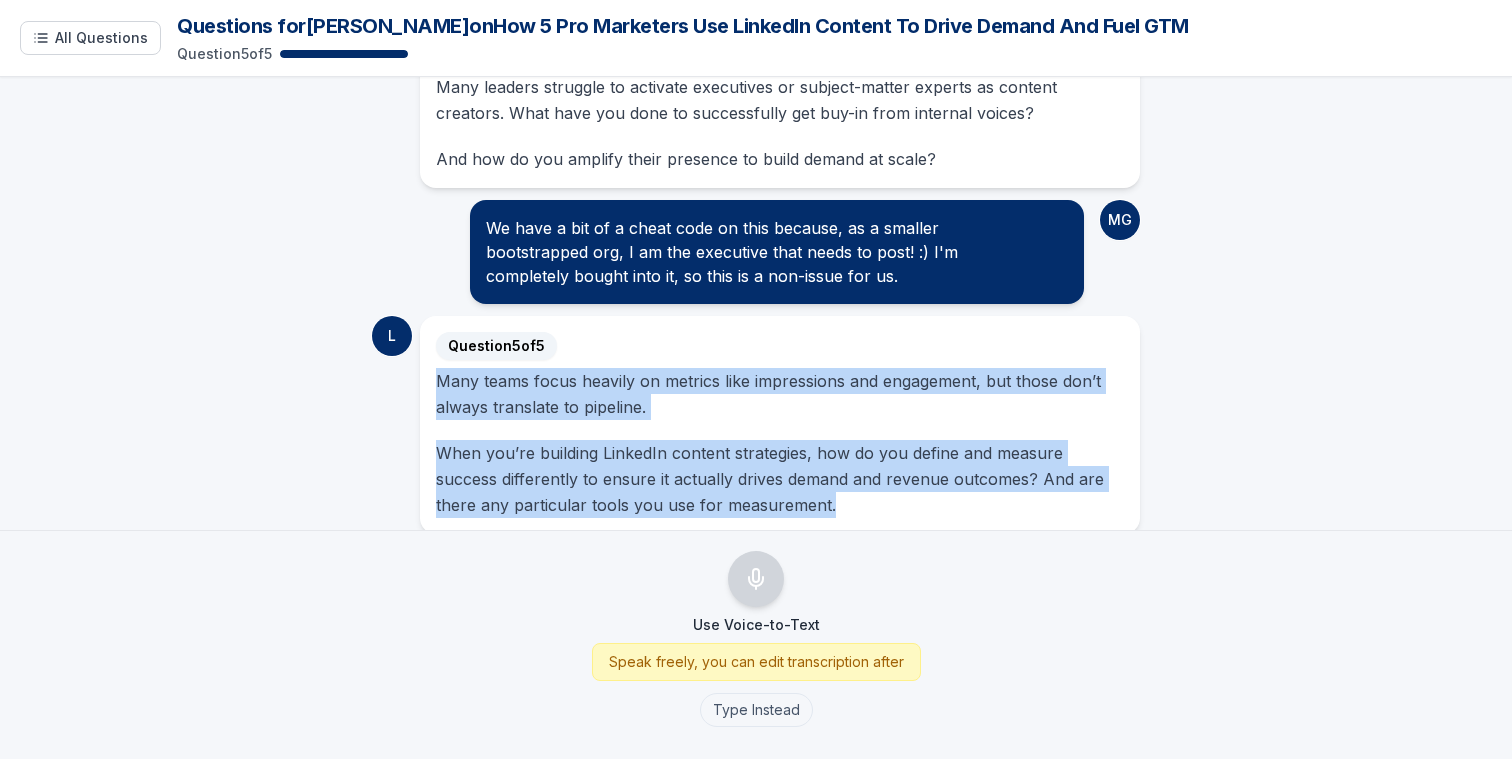 drag, startPoint x: 428, startPoint y: 355, endPoint x: 848, endPoint y: 493, distance: 442.09048 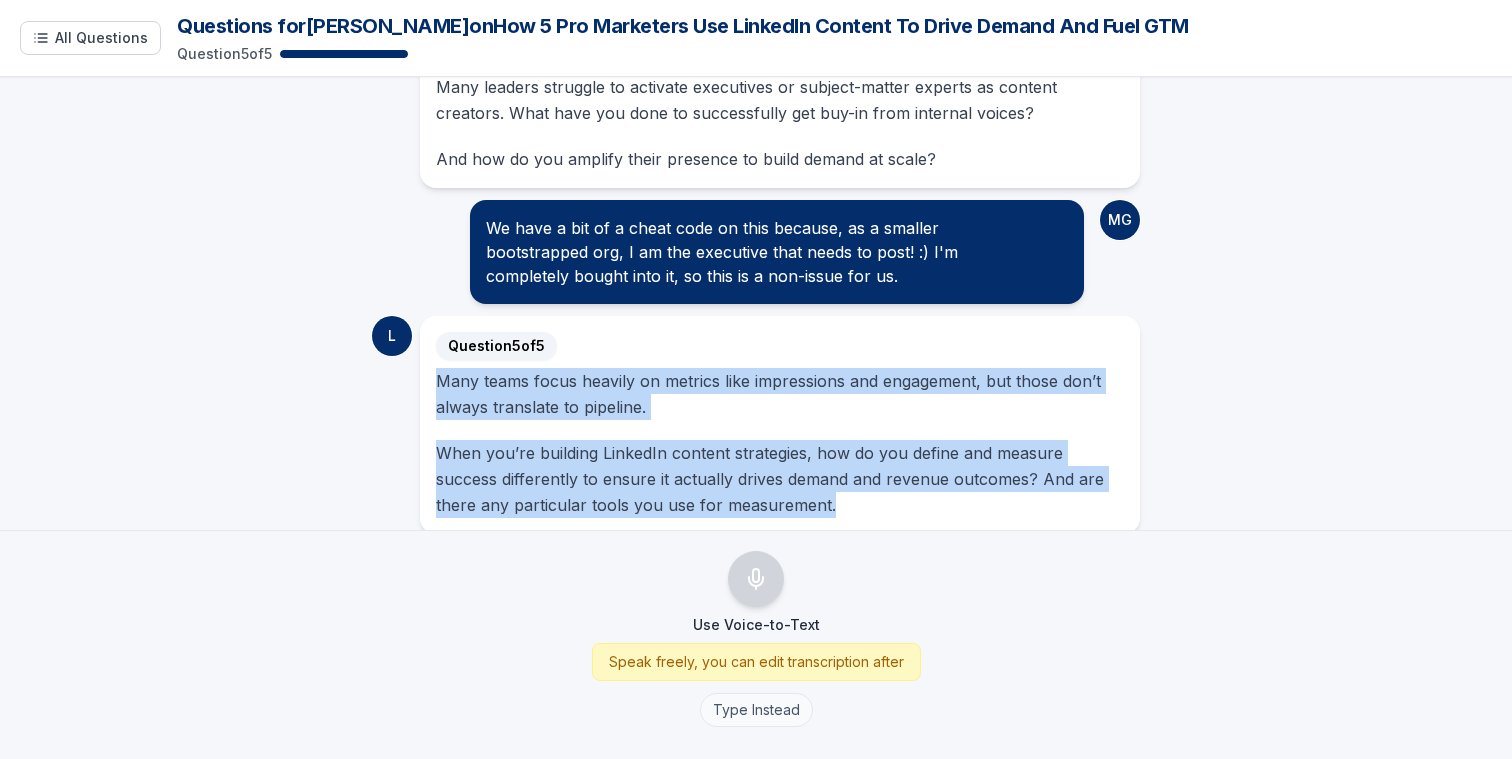 click on "Type Instead" at bounding box center [756, 710] 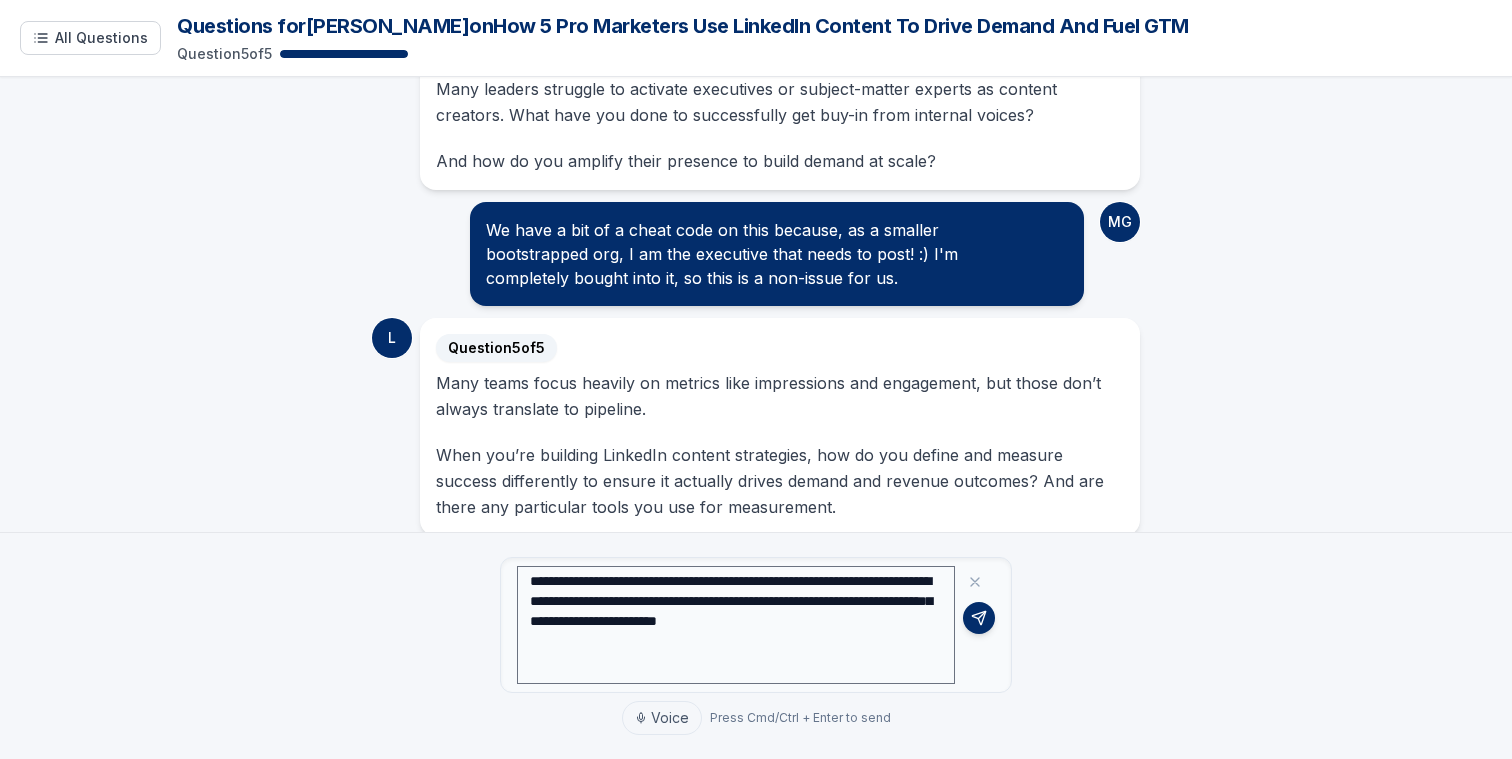 scroll, scrollTop: 1657, scrollLeft: 0, axis: vertical 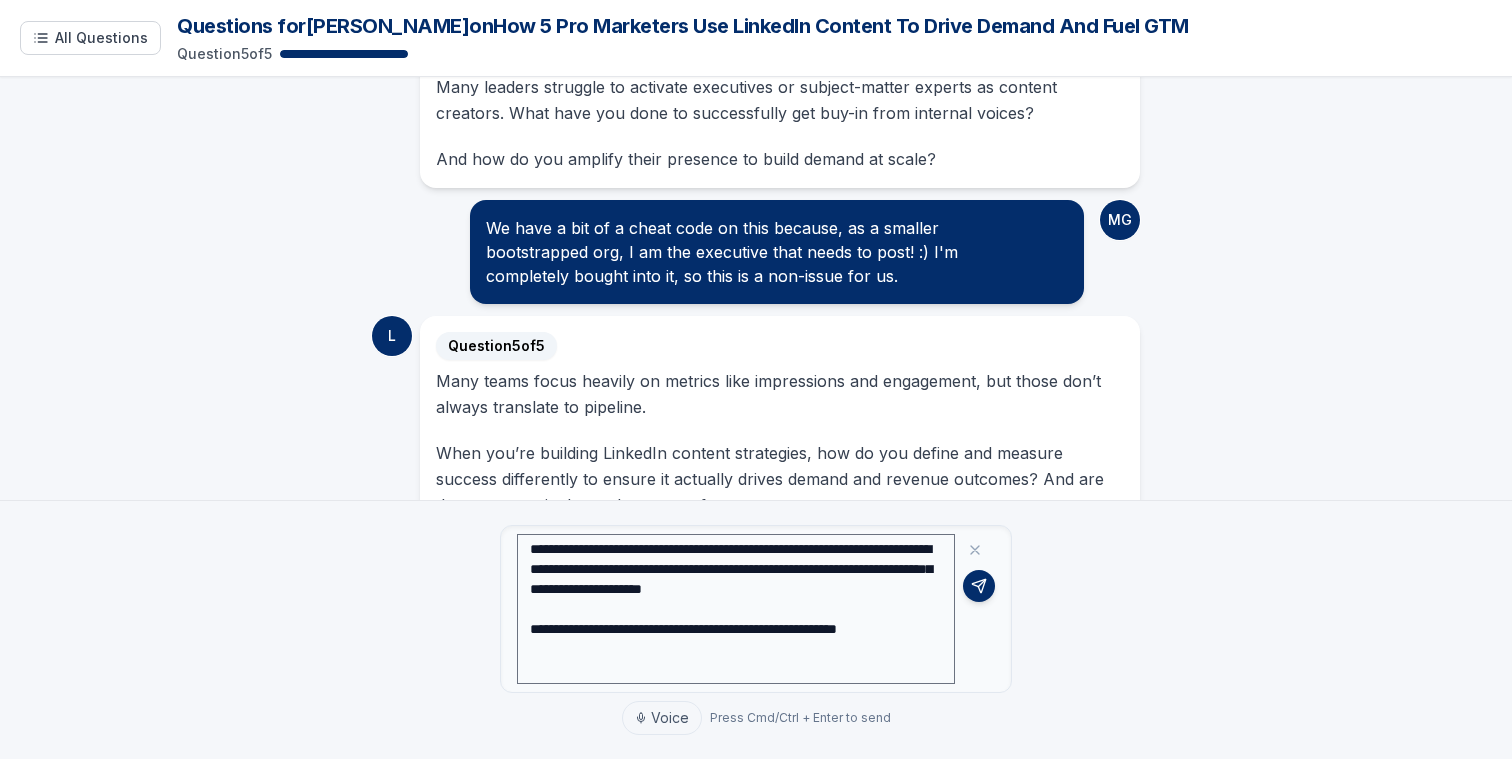 drag, startPoint x: 942, startPoint y: 649, endPoint x: 522, endPoint y: 650, distance: 420.0012 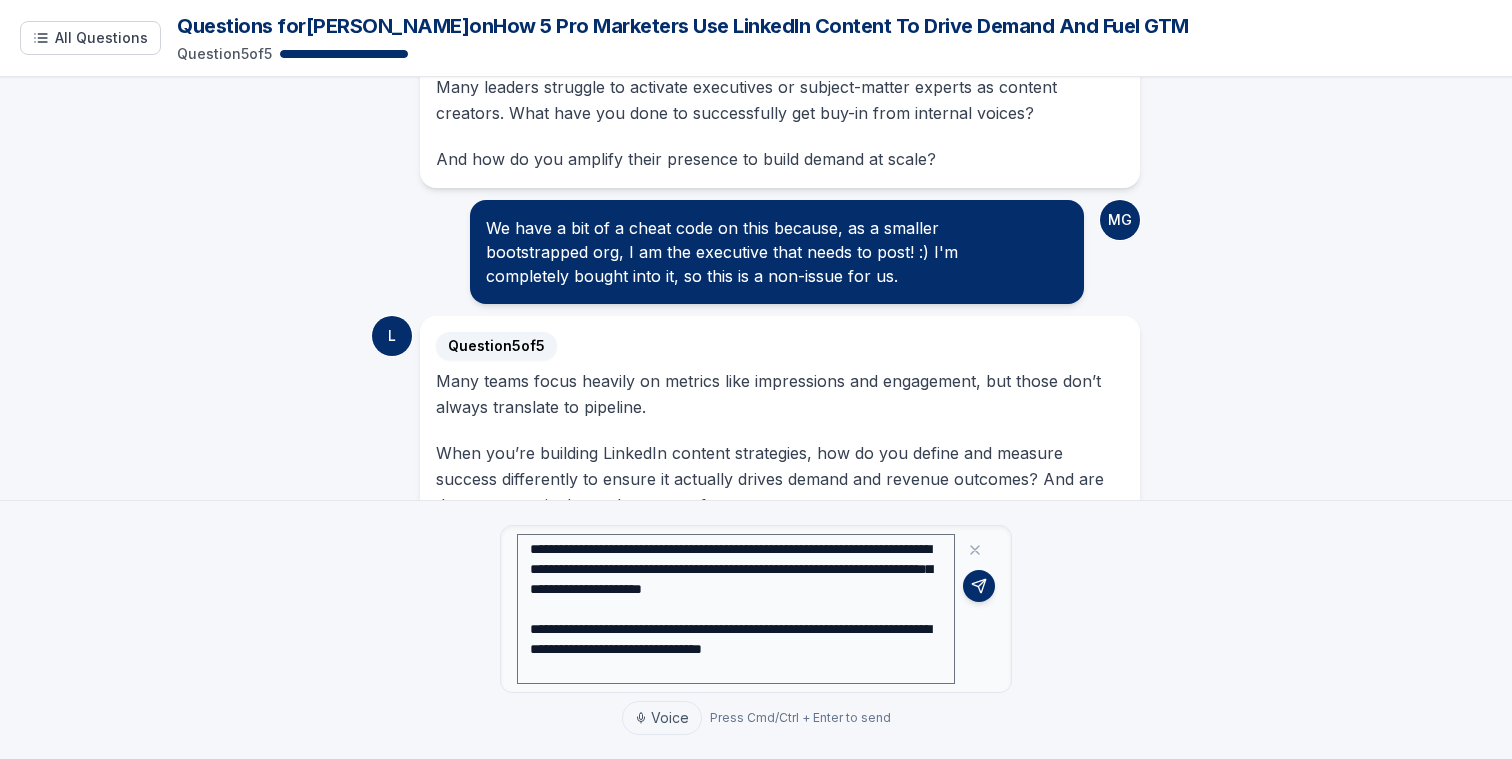 scroll, scrollTop: 14, scrollLeft: 0, axis: vertical 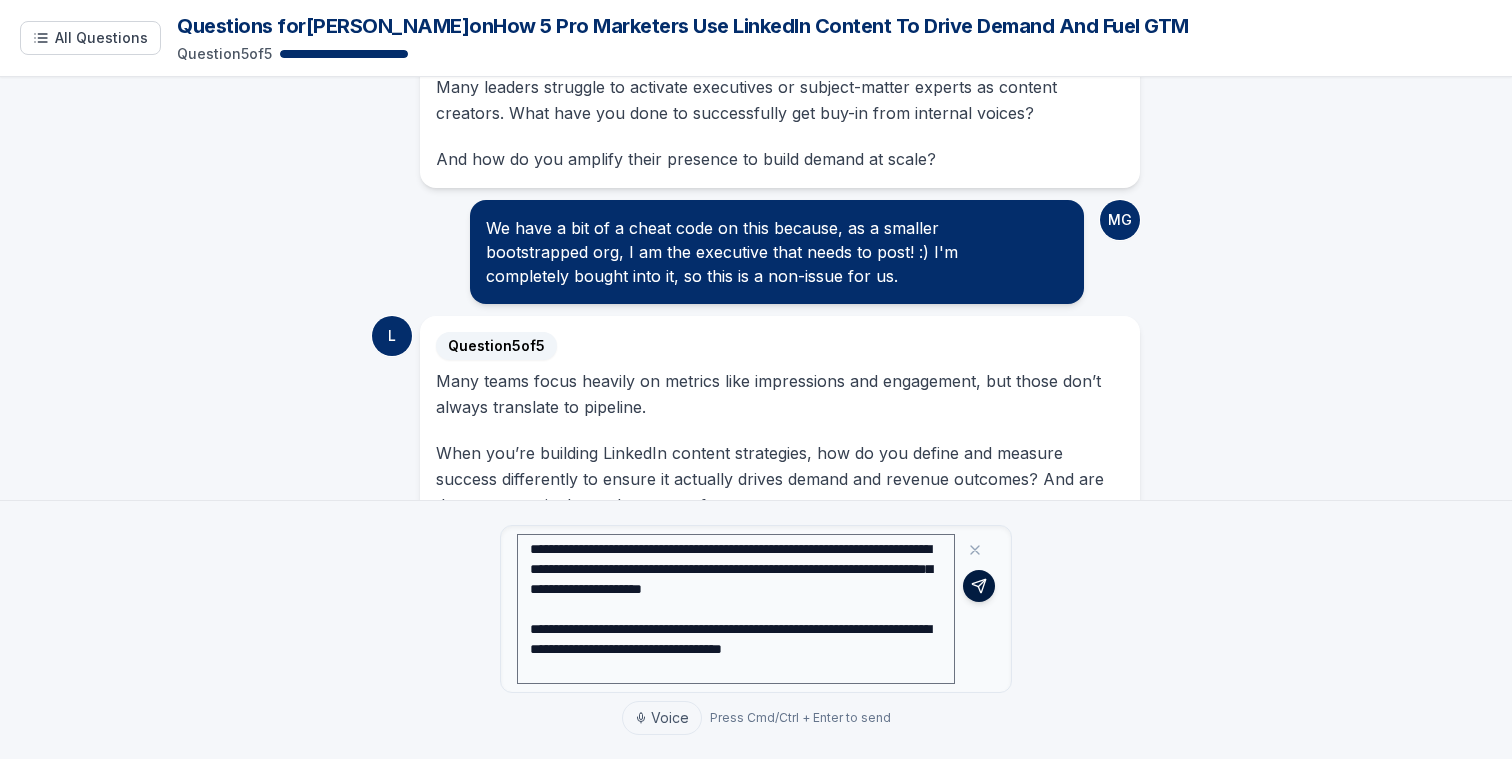 type on "**********" 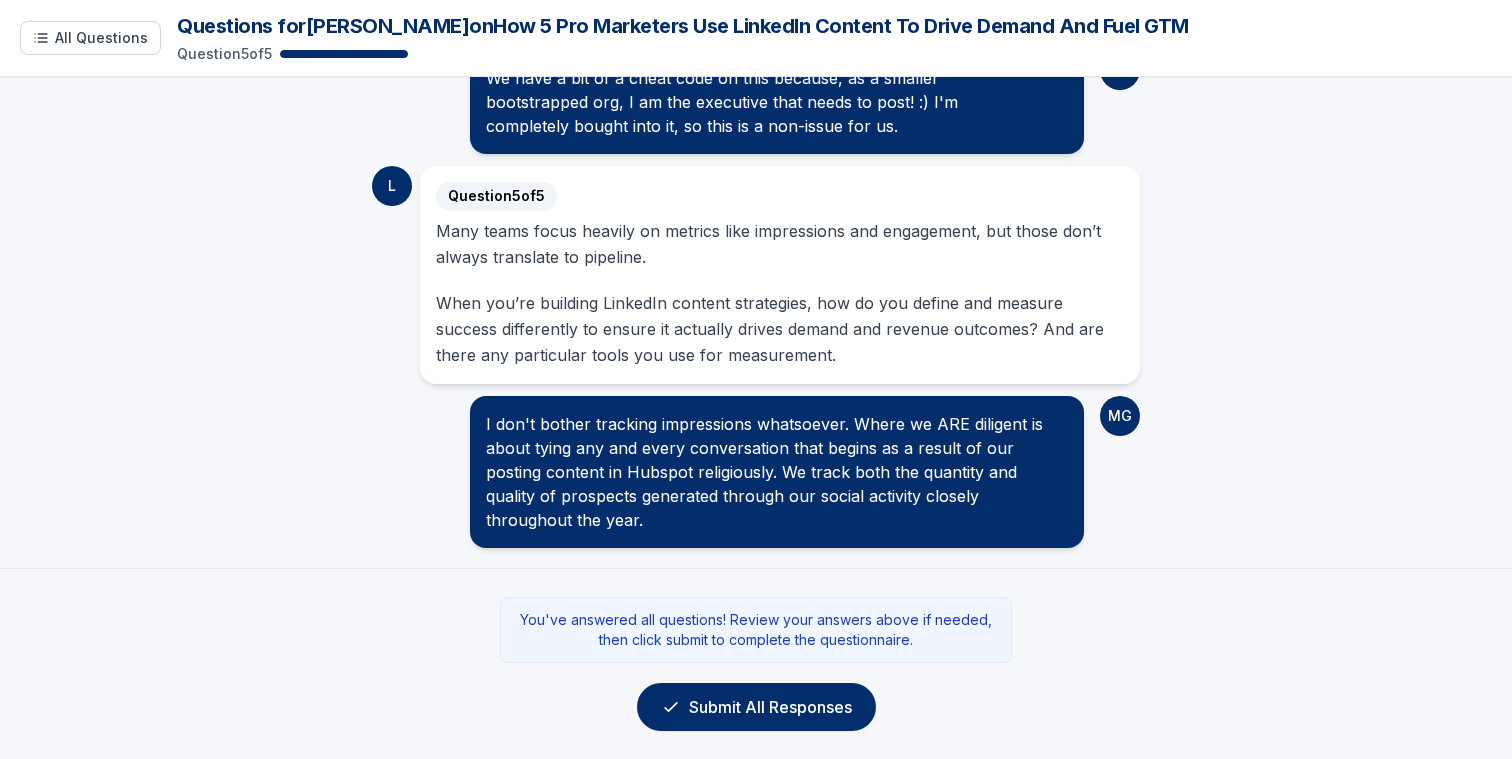 scroll, scrollTop: 1783, scrollLeft: 0, axis: vertical 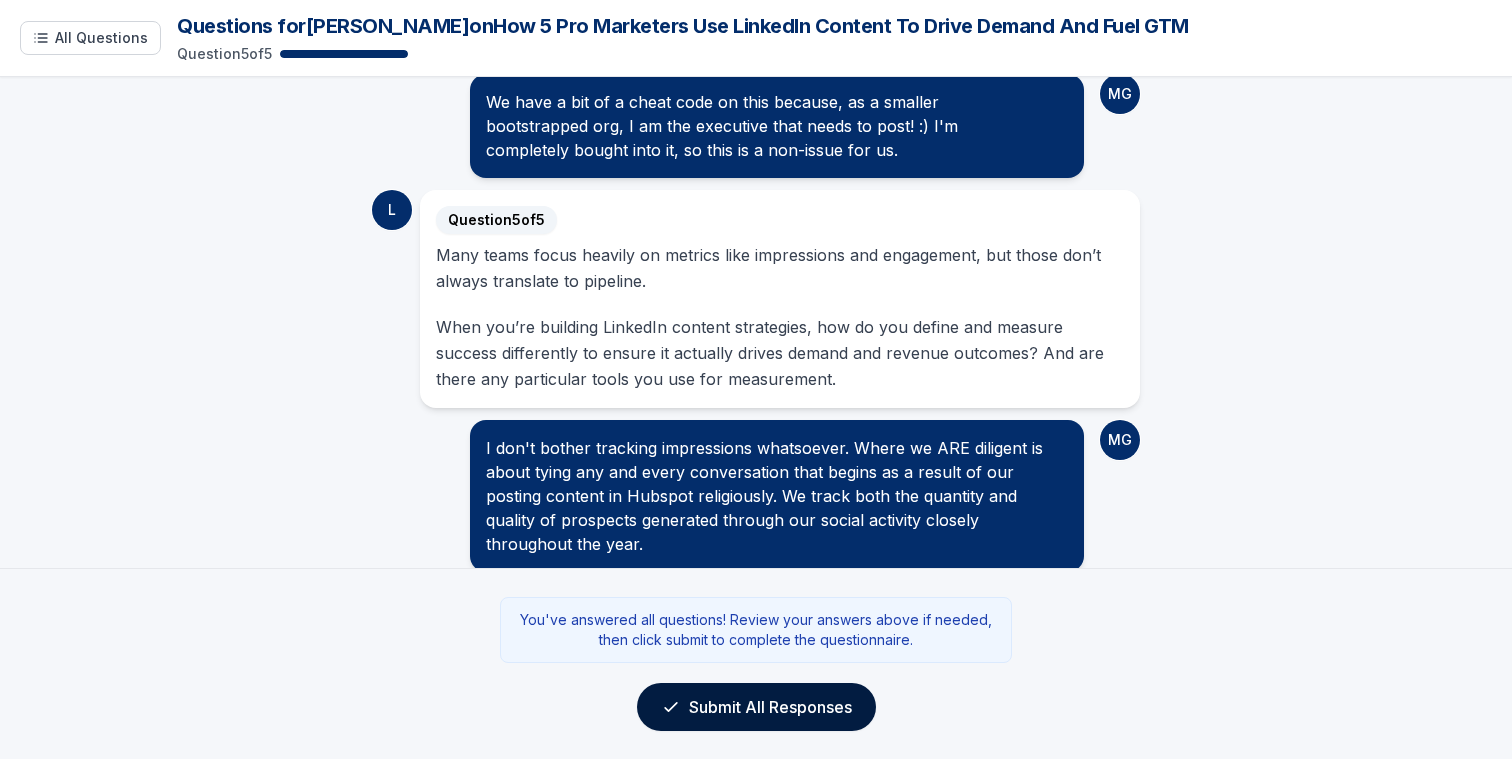 click on "Submit All Responses" at bounding box center (756, 707) 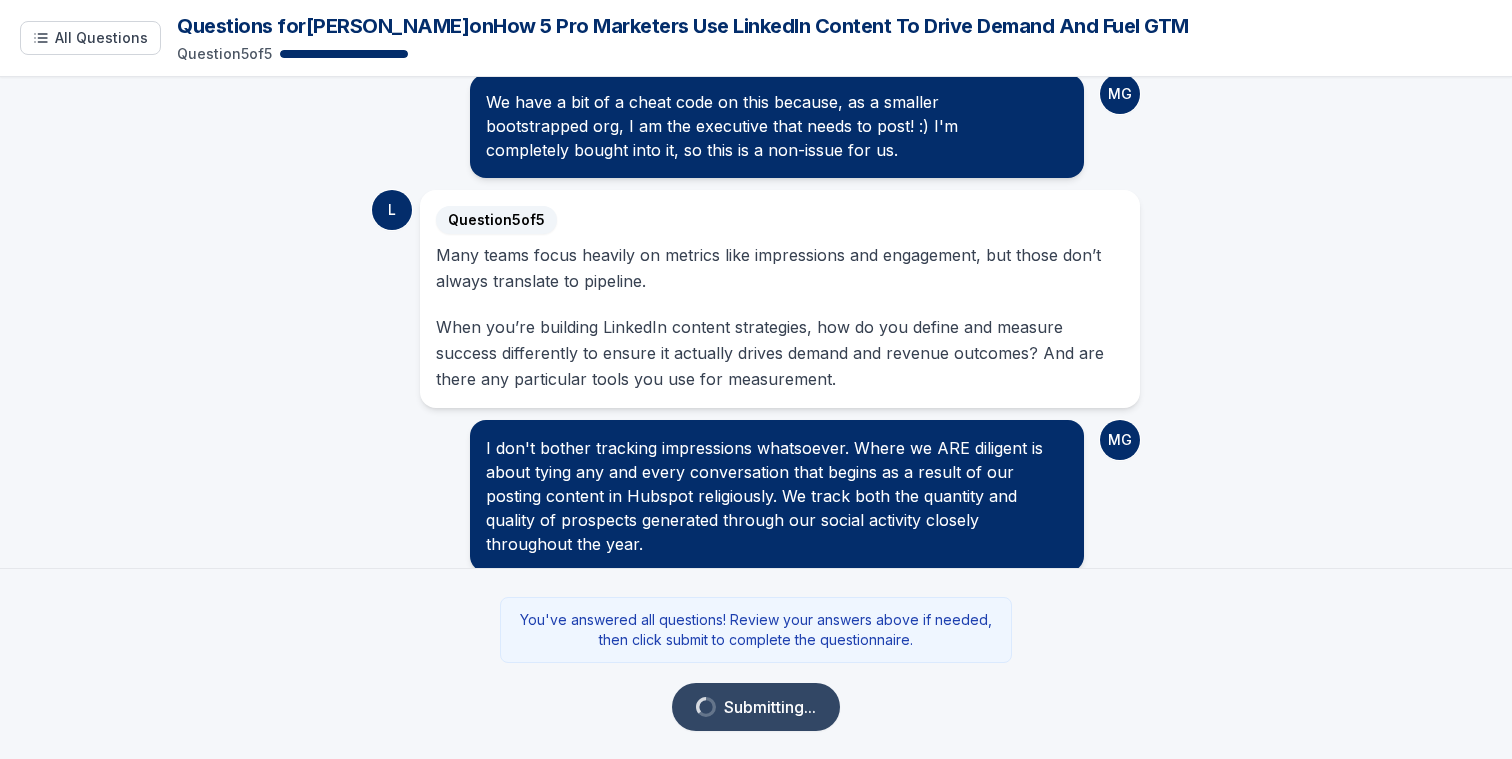 scroll, scrollTop: 1830, scrollLeft: 0, axis: vertical 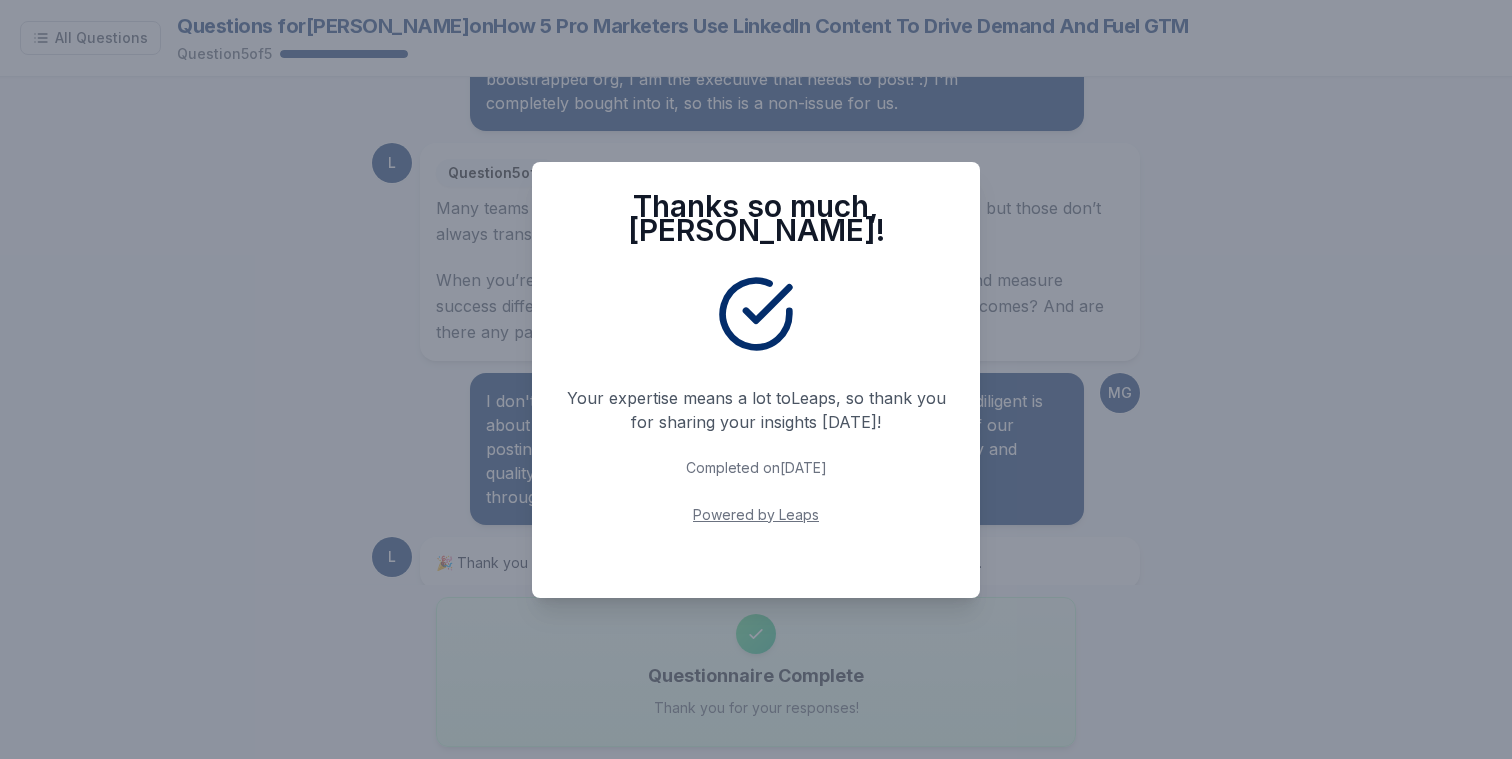 click on "Thanks so much,  [PERSON_NAME] ! Your expertise means a lot to  Leaps , so thank you for sharing your insights [DATE]! Completed on  [DATE] Powered by Leaps" at bounding box center (756, 379) 